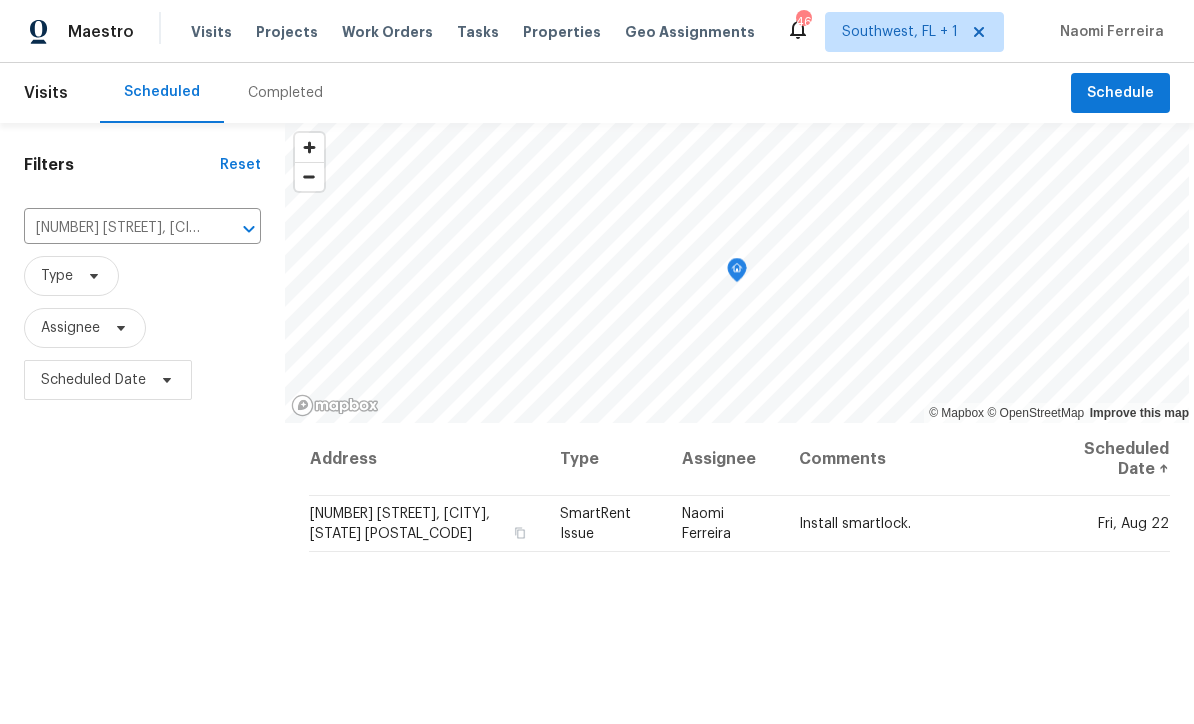 scroll, scrollTop: -6, scrollLeft: 0, axis: vertical 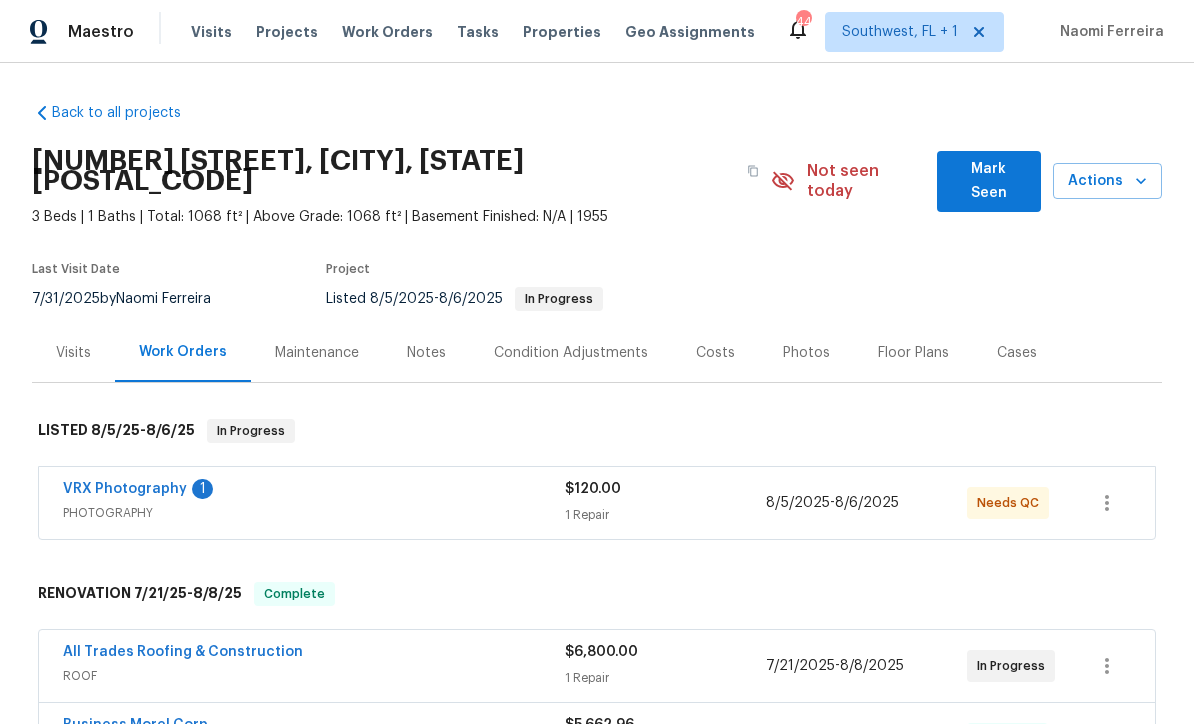 click on "Costs" at bounding box center (715, 353) 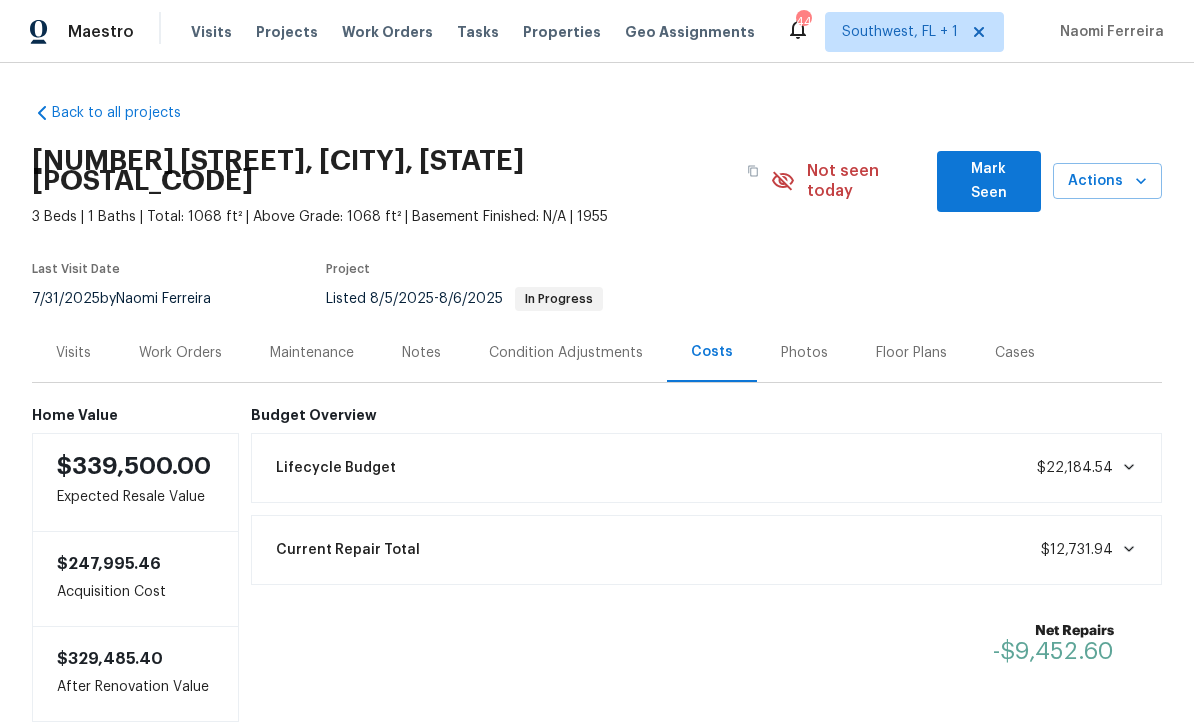 click on "Work Orders" at bounding box center (180, 353) 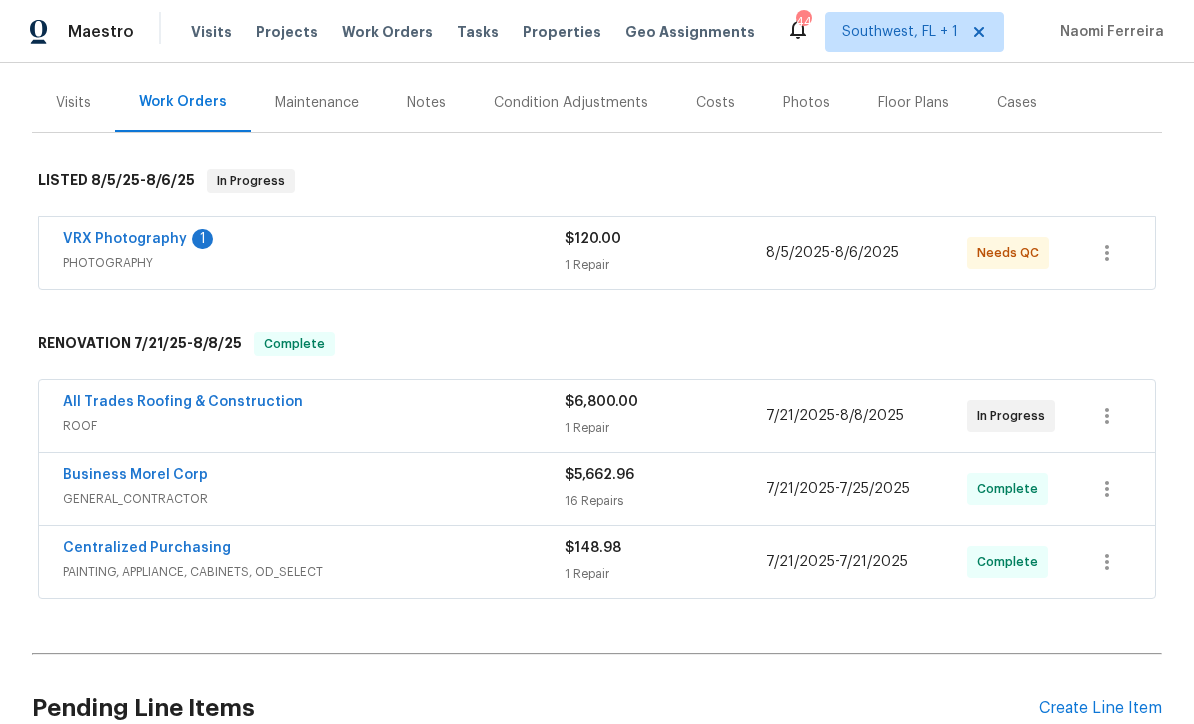 scroll, scrollTop: 252, scrollLeft: 0, axis: vertical 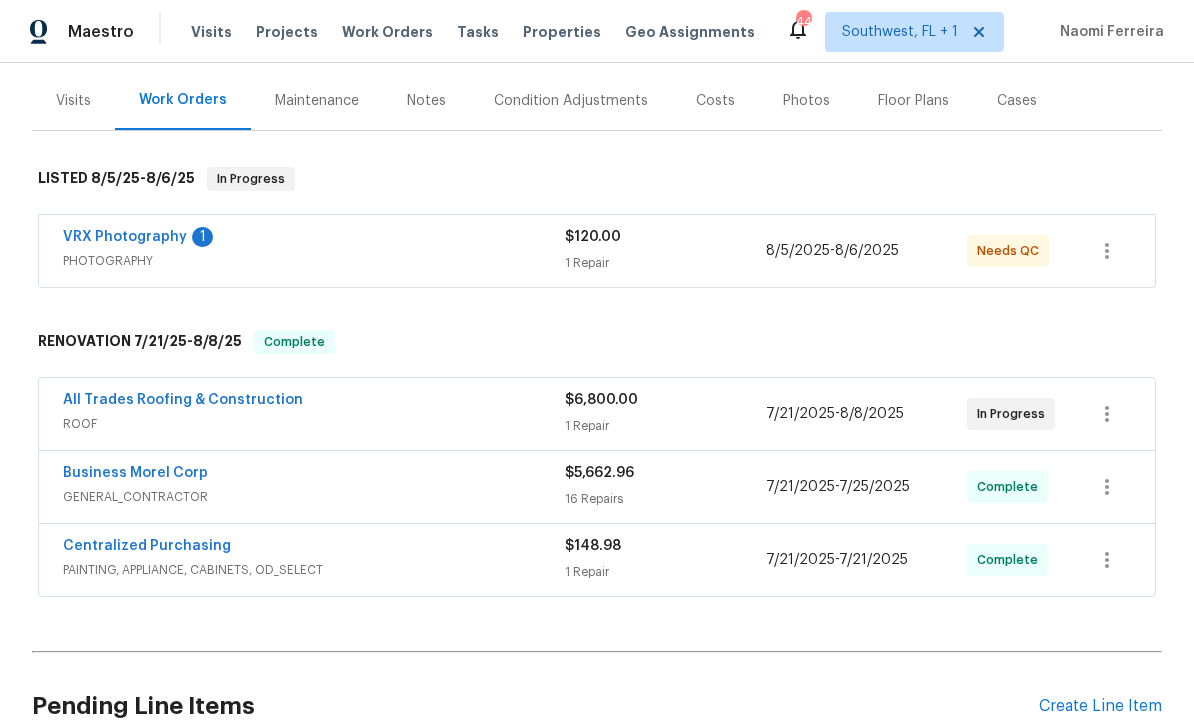 click on "All Trades Roofing & Construction" at bounding box center [183, 400] 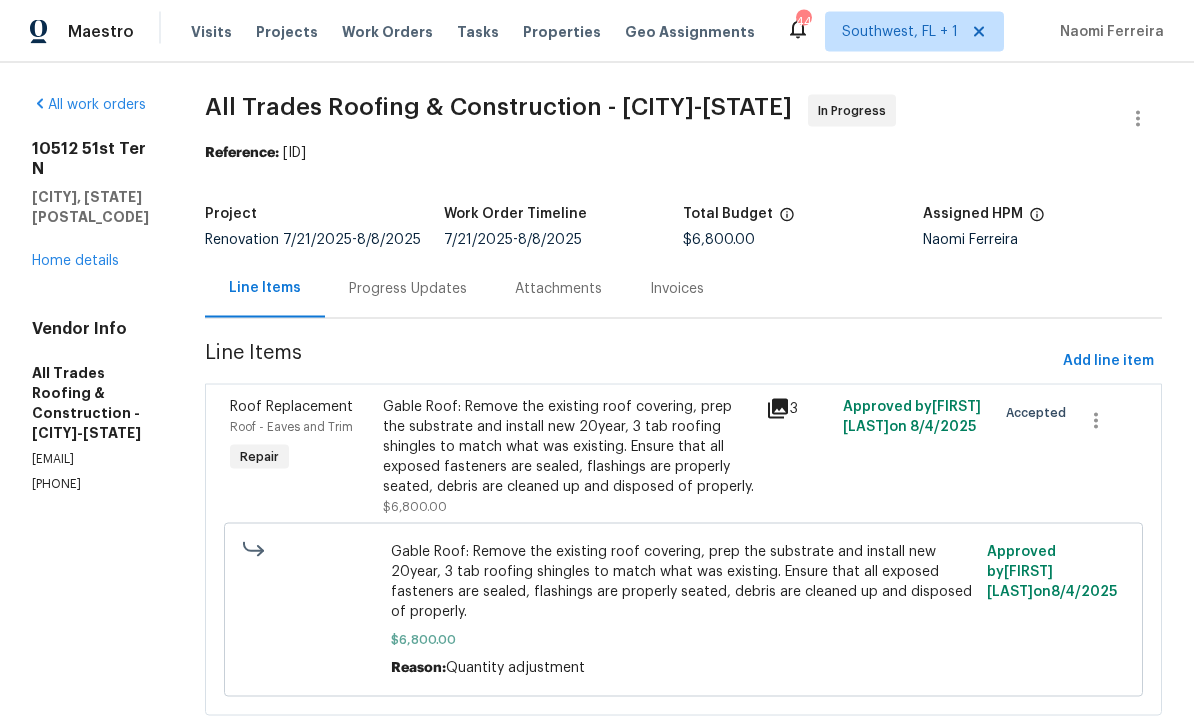 scroll, scrollTop: 0, scrollLeft: 0, axis: both 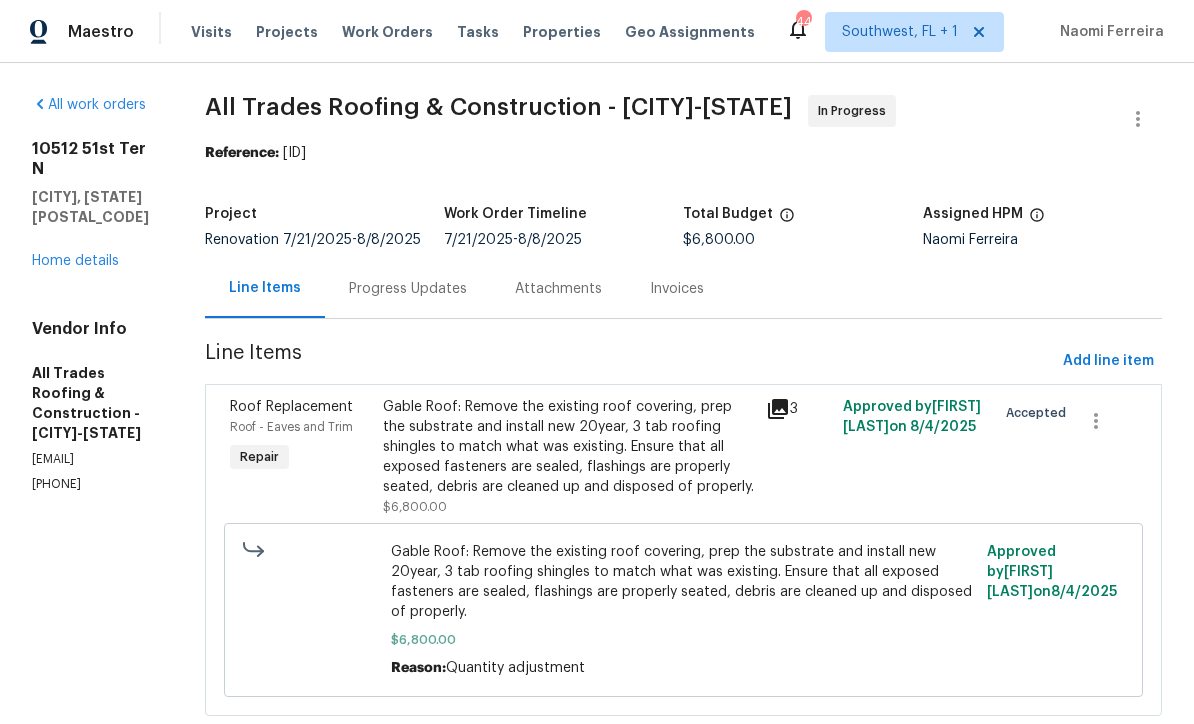 click on "Home details" at bounding box center (75, 261) 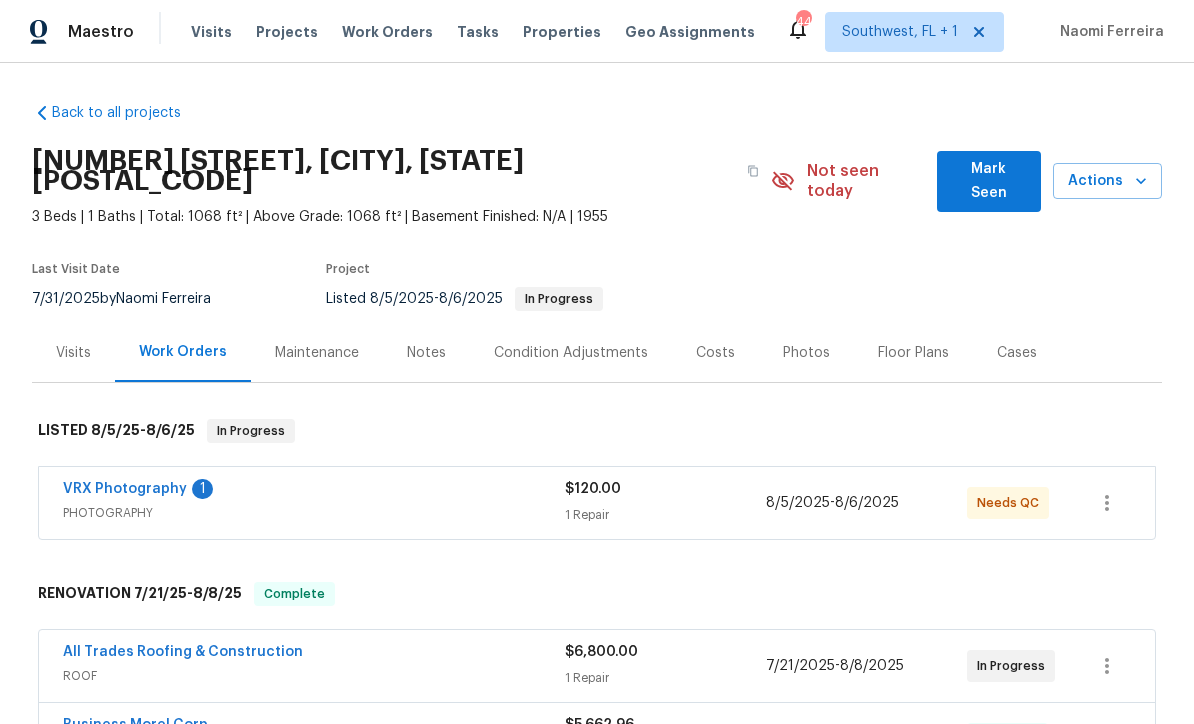 scroll, scrollTop: 0, scrollLeft: 0, axis: both 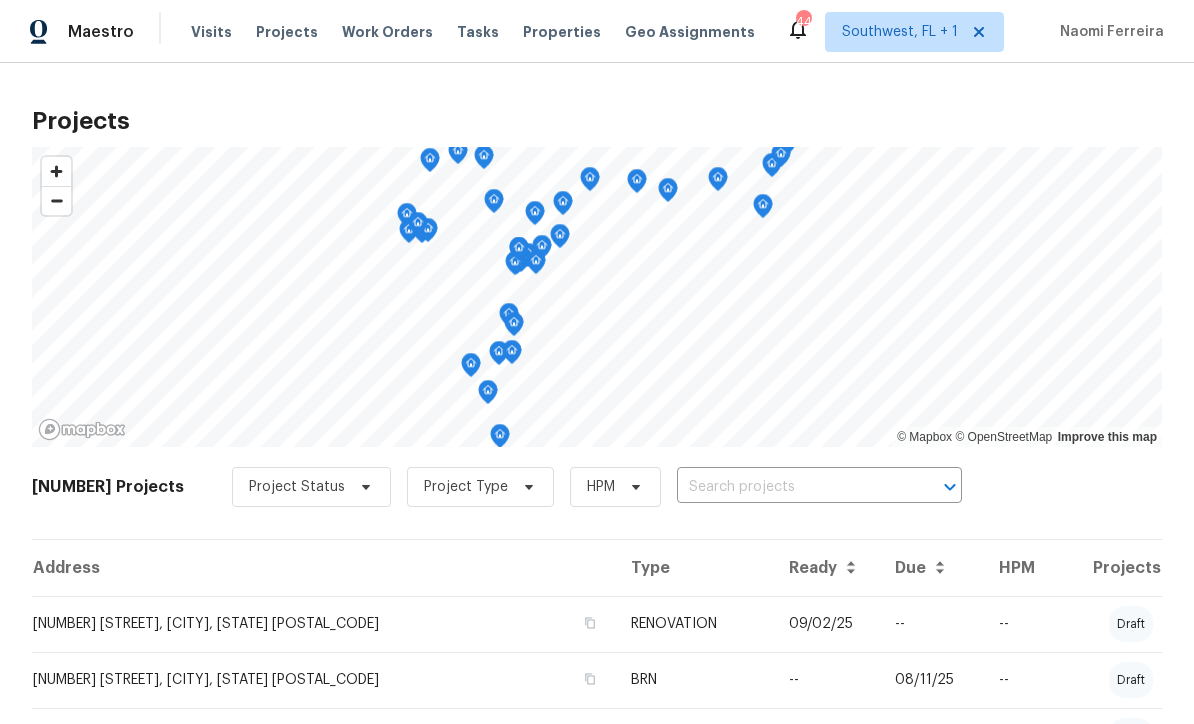 click at bounding box center (791, 487) 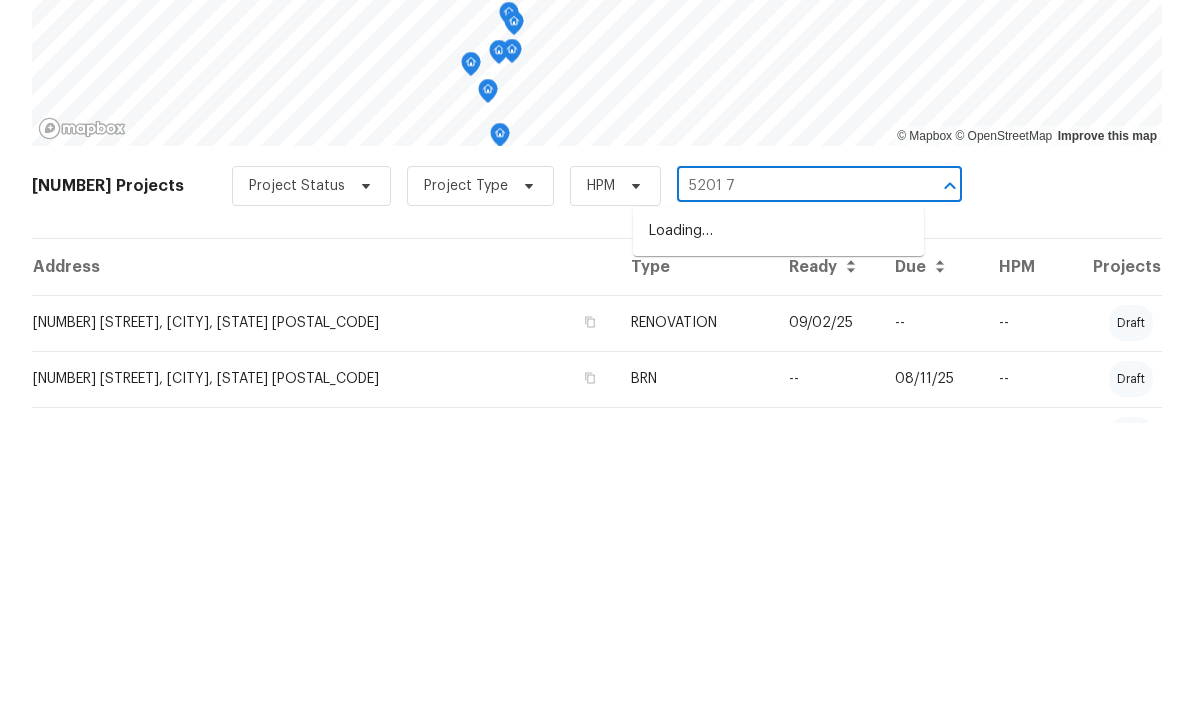 type on "[NUMBER] [NUMBER]" 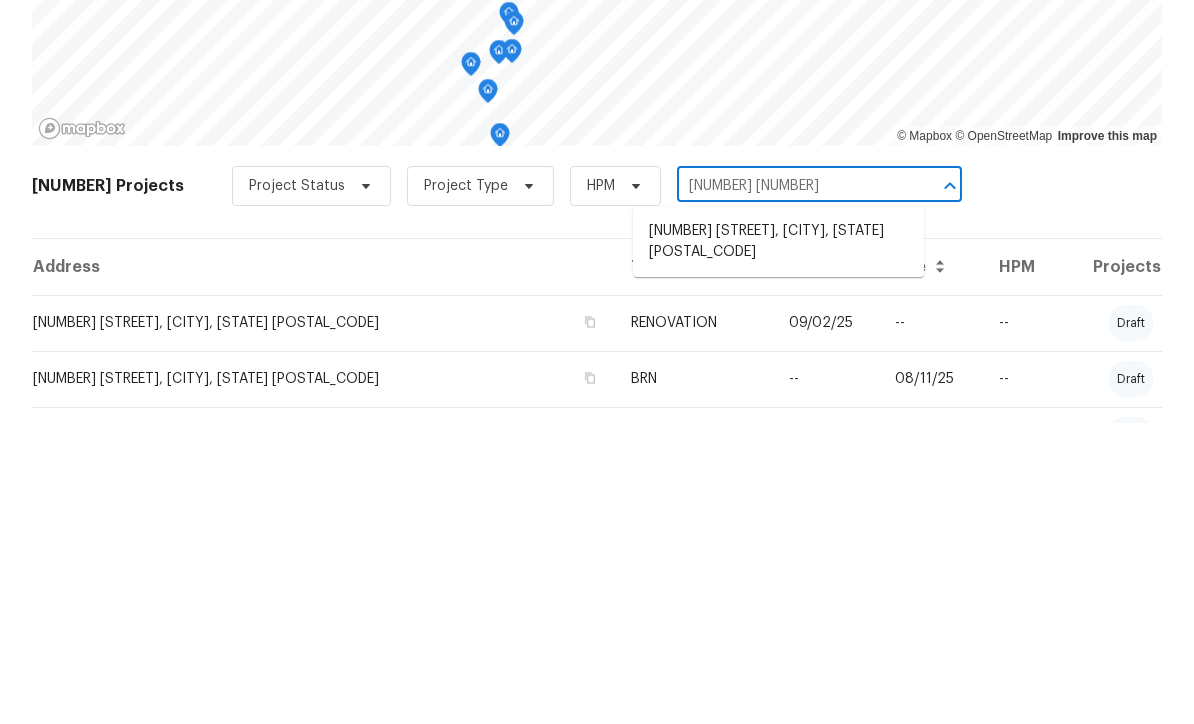 click on "[NUMBER] [STREET], [CITY], [STATE] [POSTAL_CODE]" at bounding box center (778, 543) 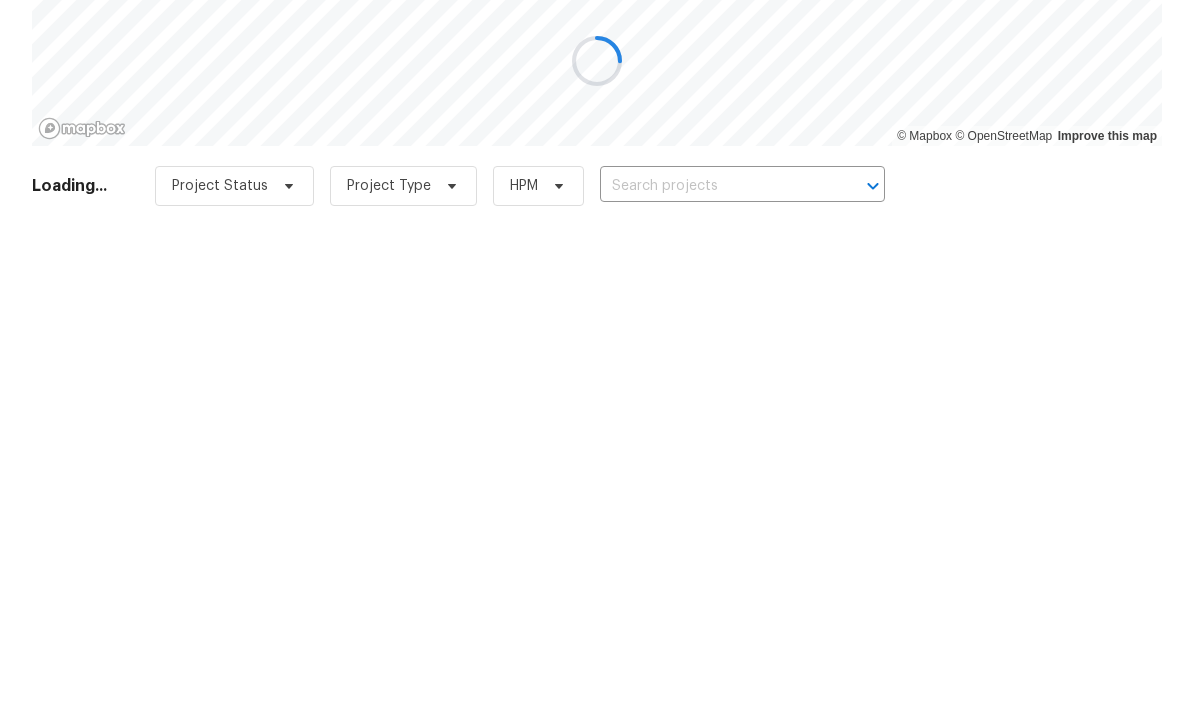 type on "[NUMBER] [STREET], [CITY], [STATE] [POSTAL_CODE]" 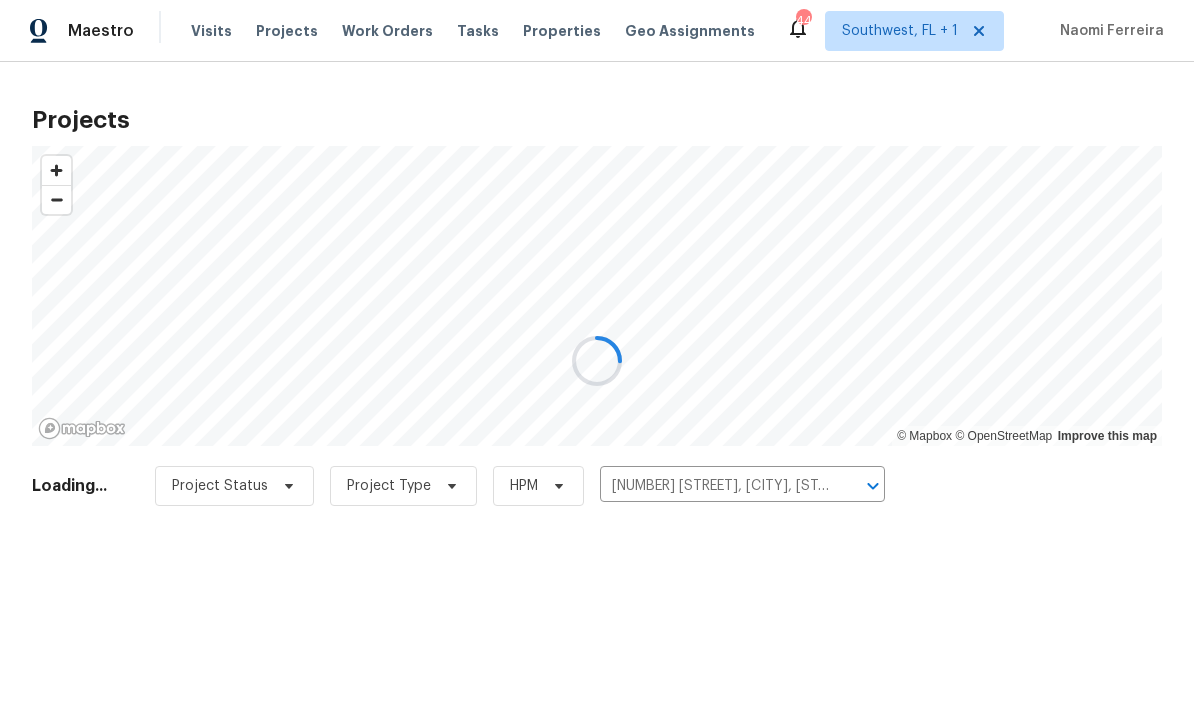 scroll, scrollTop: 1, scrollLeft: 0, axis: vertical 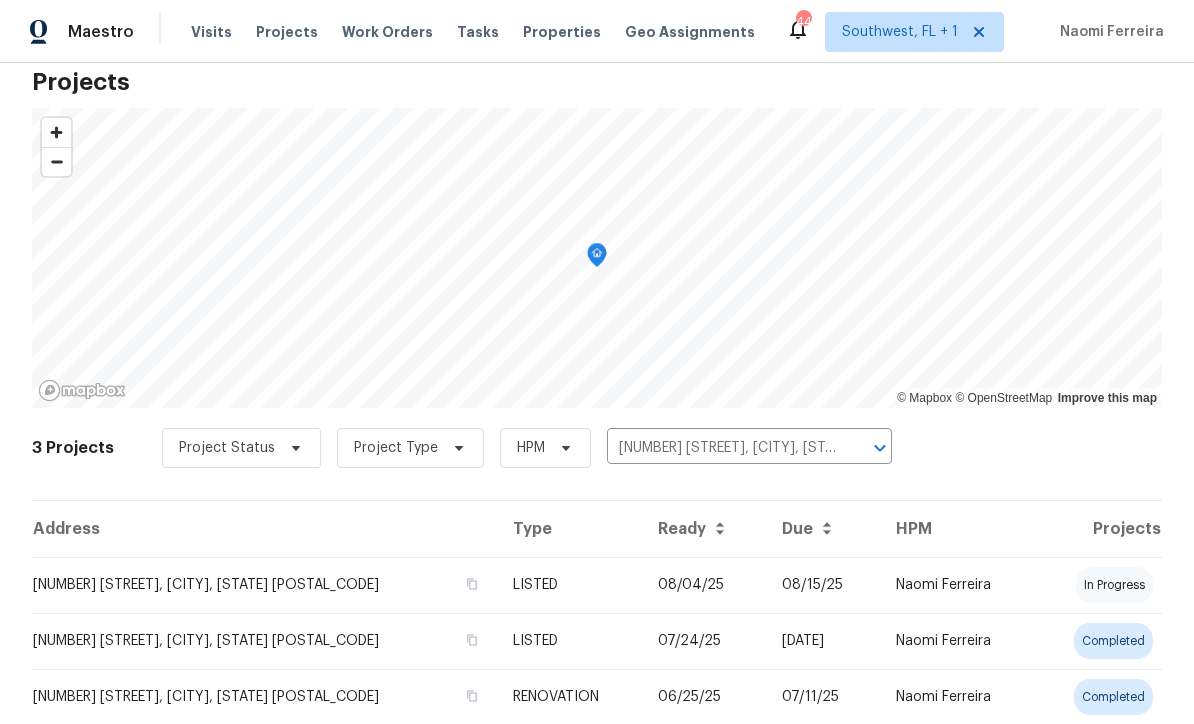 click on "[NUMBER] [STREET], [CITY], [STATE] [POSTAL_CODE]" at bounding box center (264, 585) 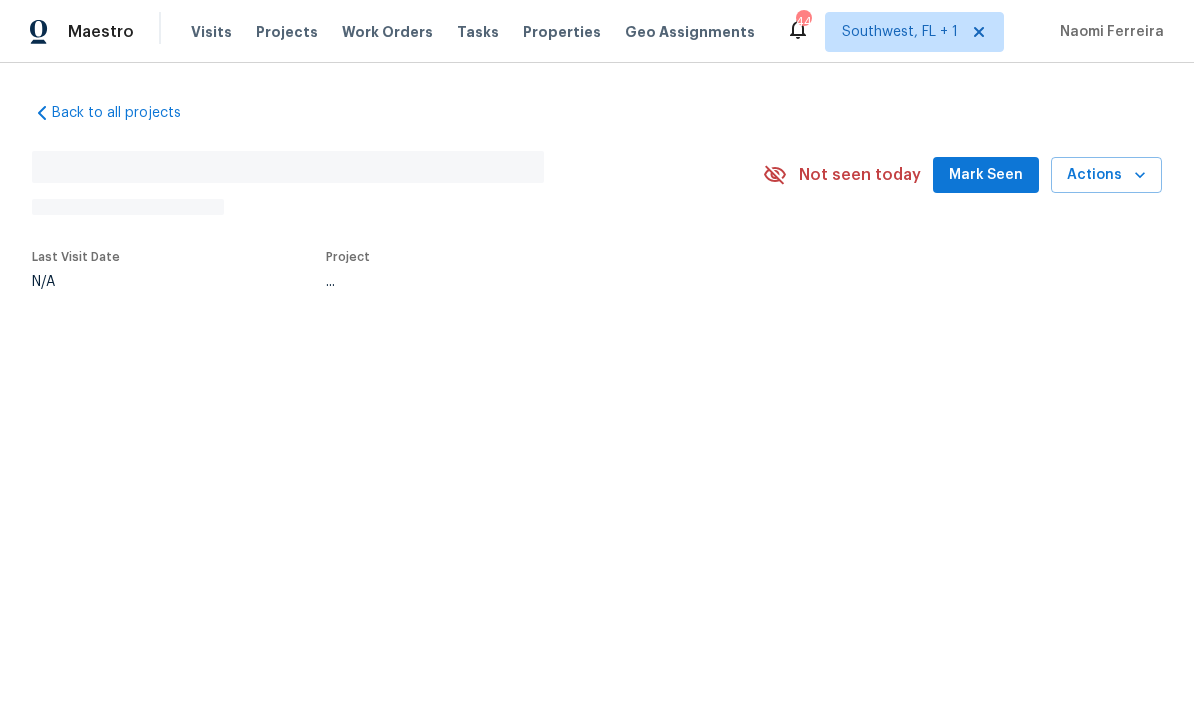 scroll, scrollTop: 0, scrollLeft: 0, axis: both 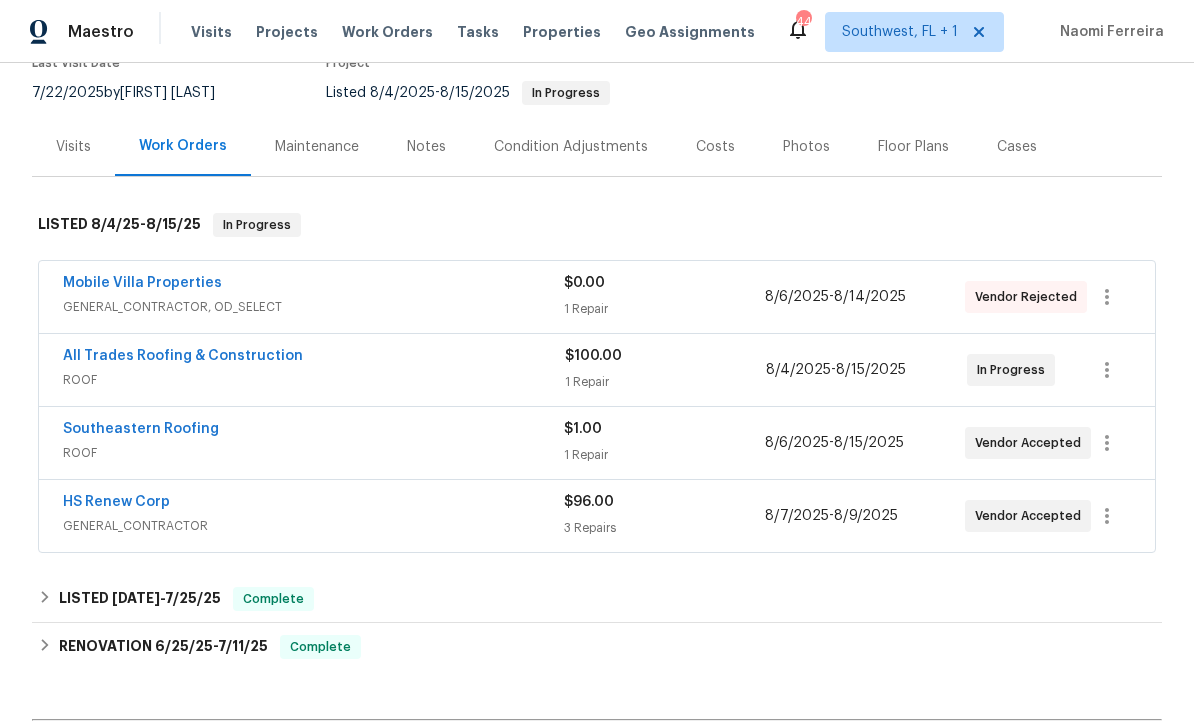 click on "GENERAL_CONTRACTOR" at bounding box center [313, 526] 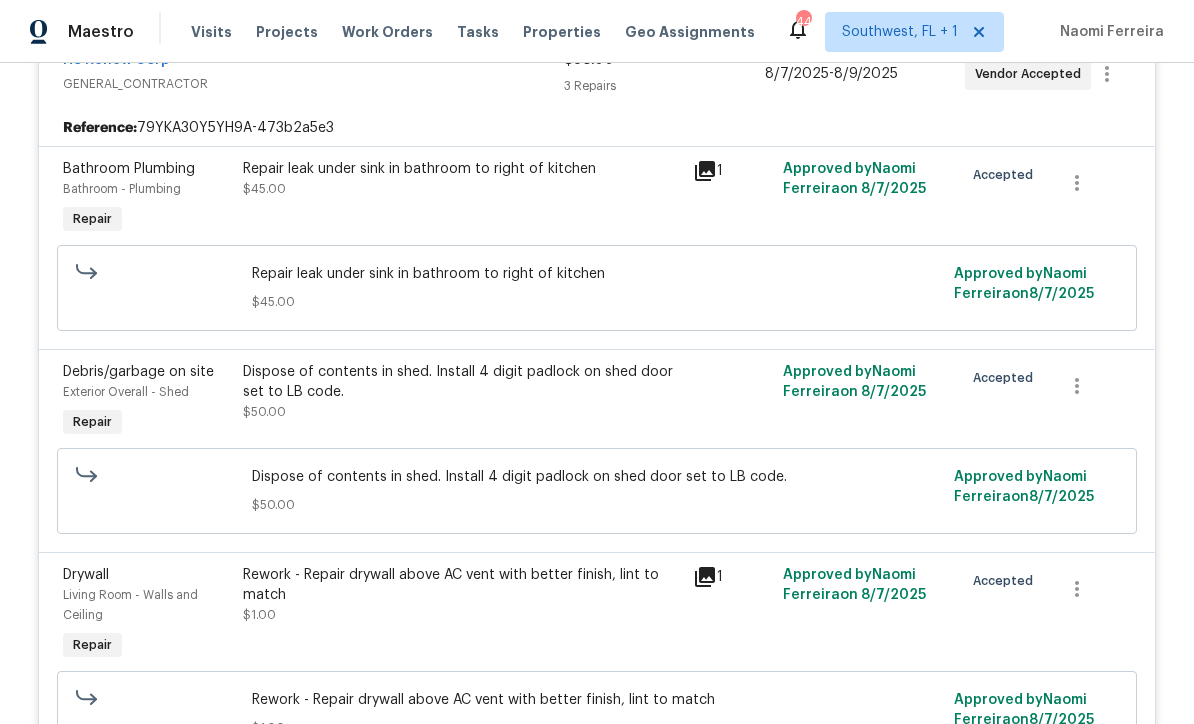 scroll, scrollTop: 683, scrollLeft: 0, axis: vertical 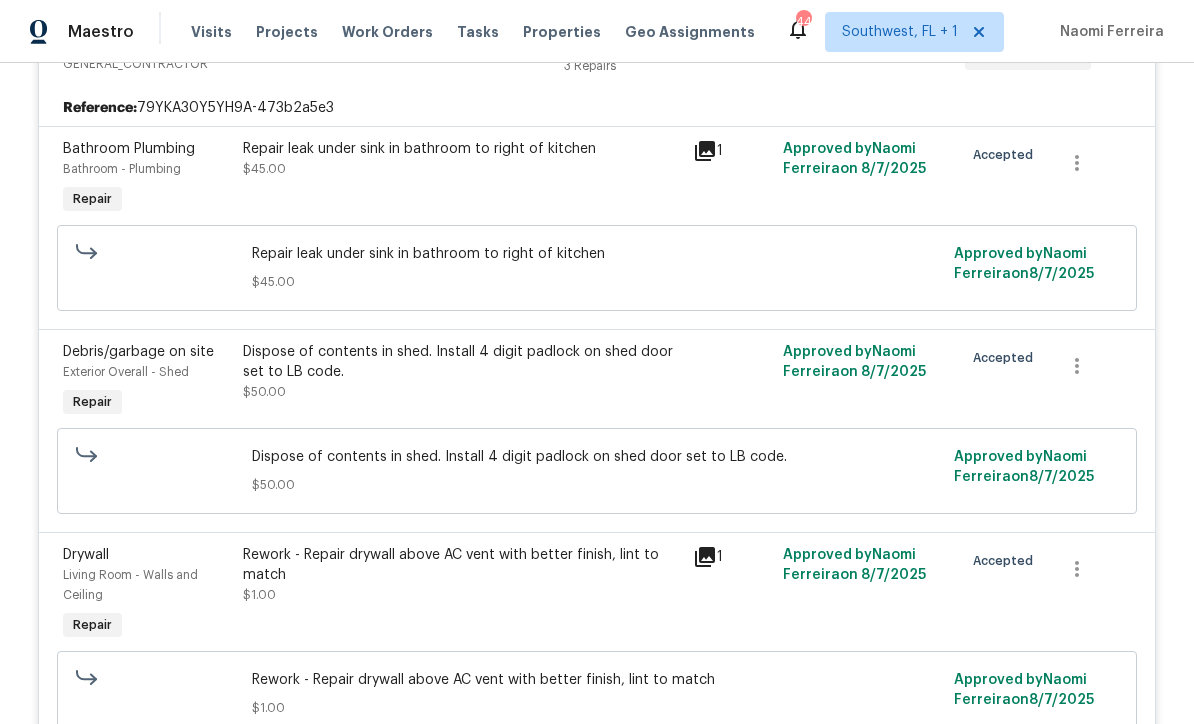 click on "Dispose of contents in shed. Install 4 digit padlock on shed door set to LB code. [PRICE]" at bounding box center [462, 372] 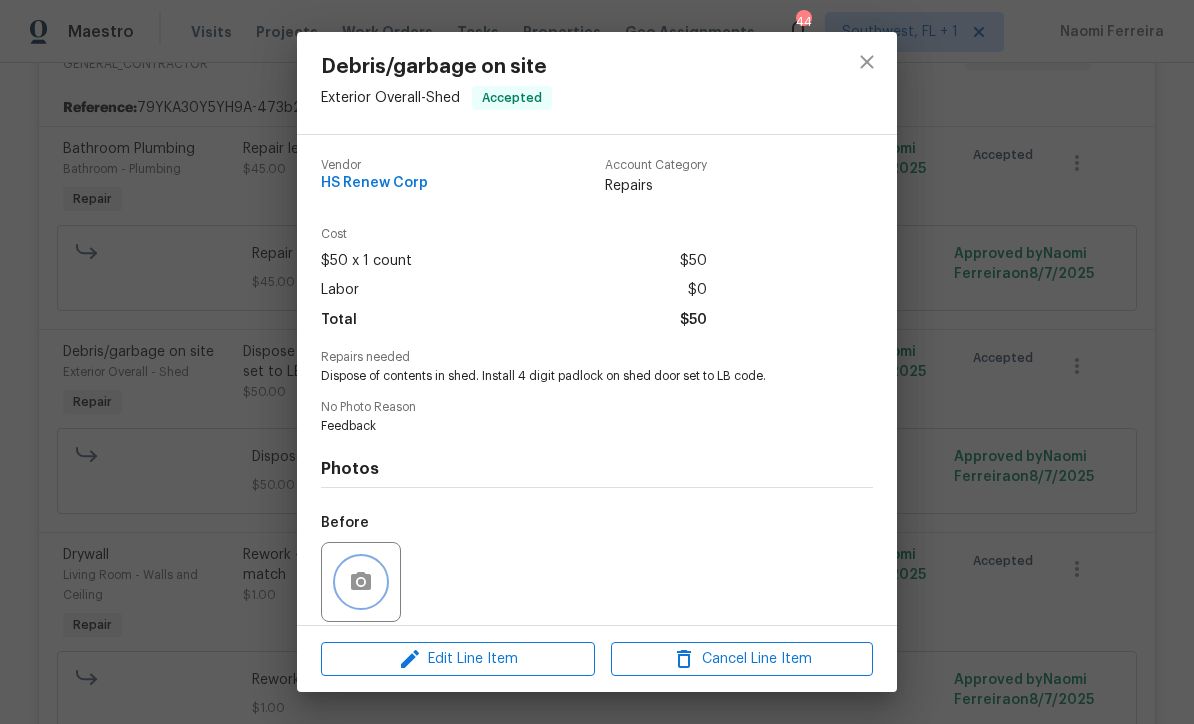click 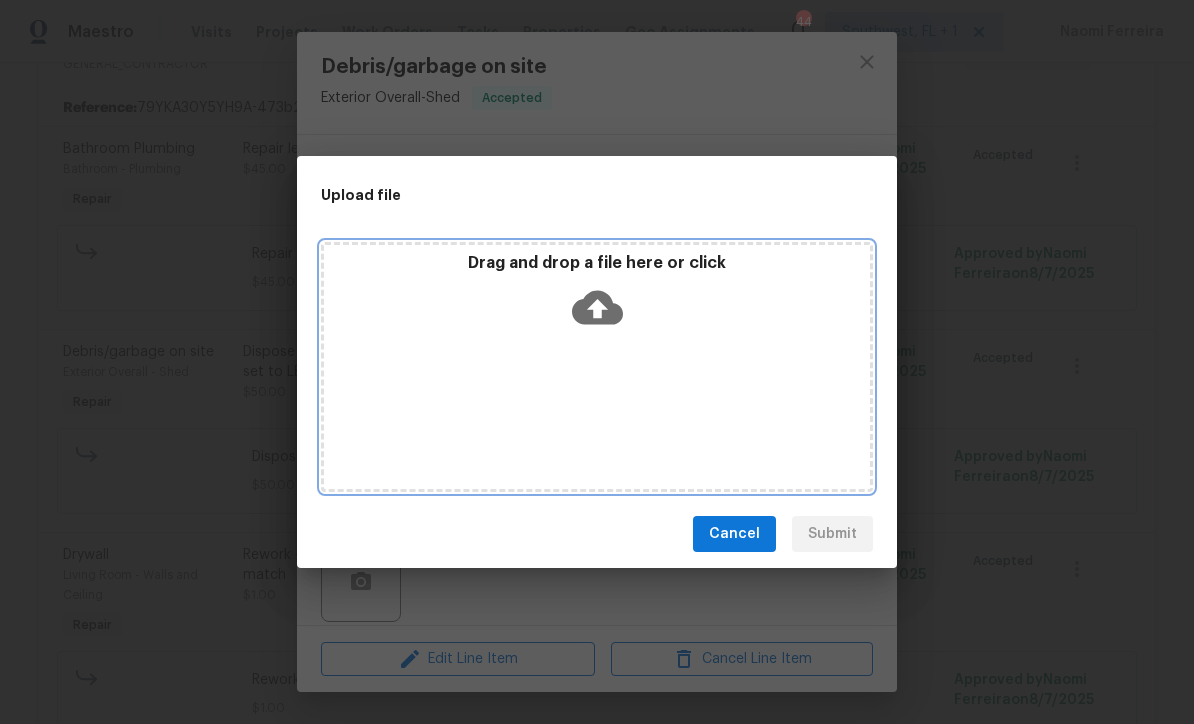 click 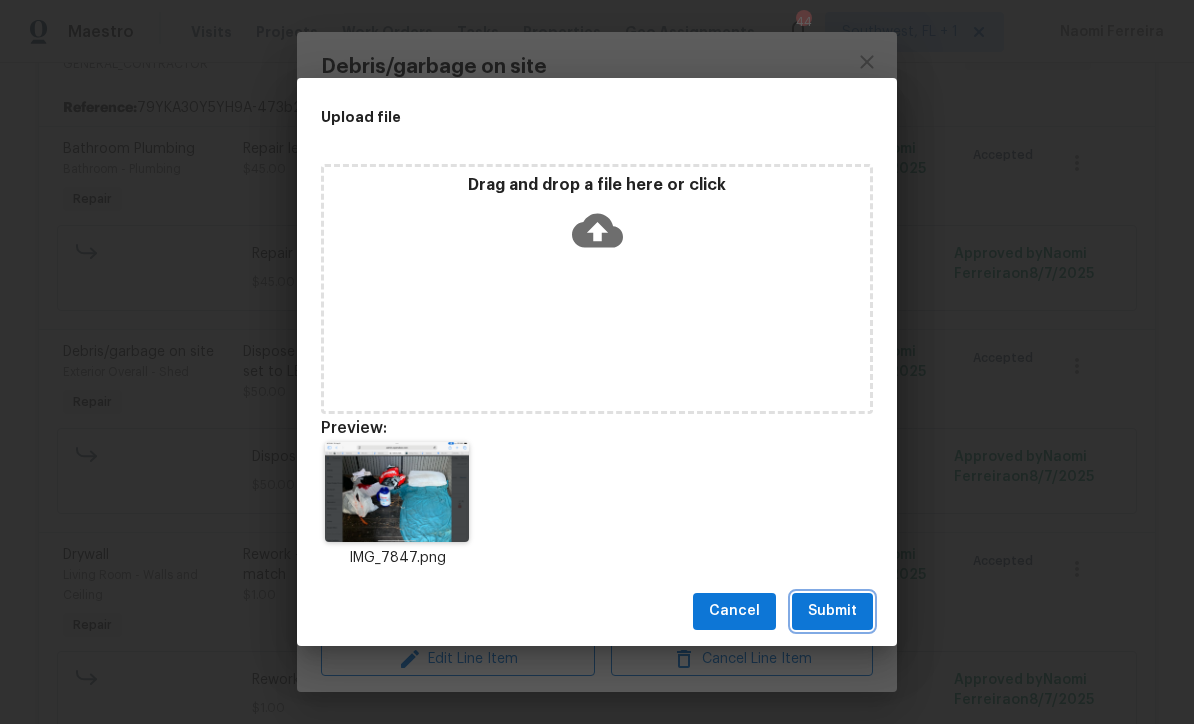 click on "Submit" at bounding box center (832, 611) 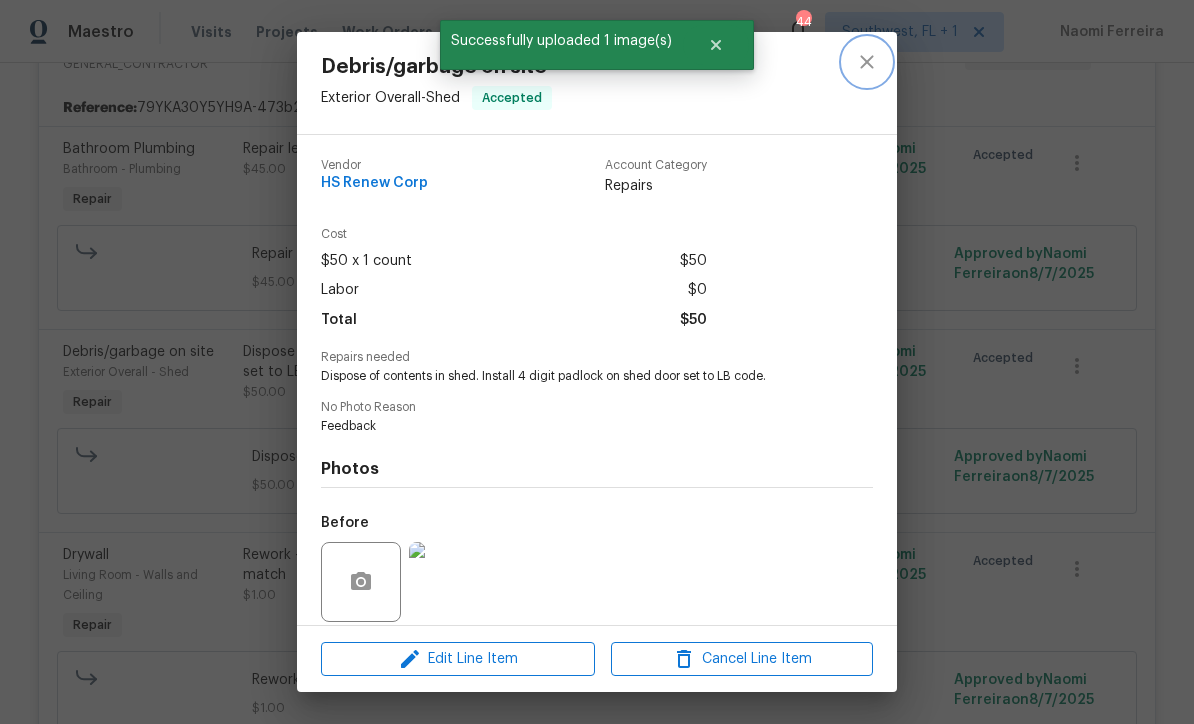 click 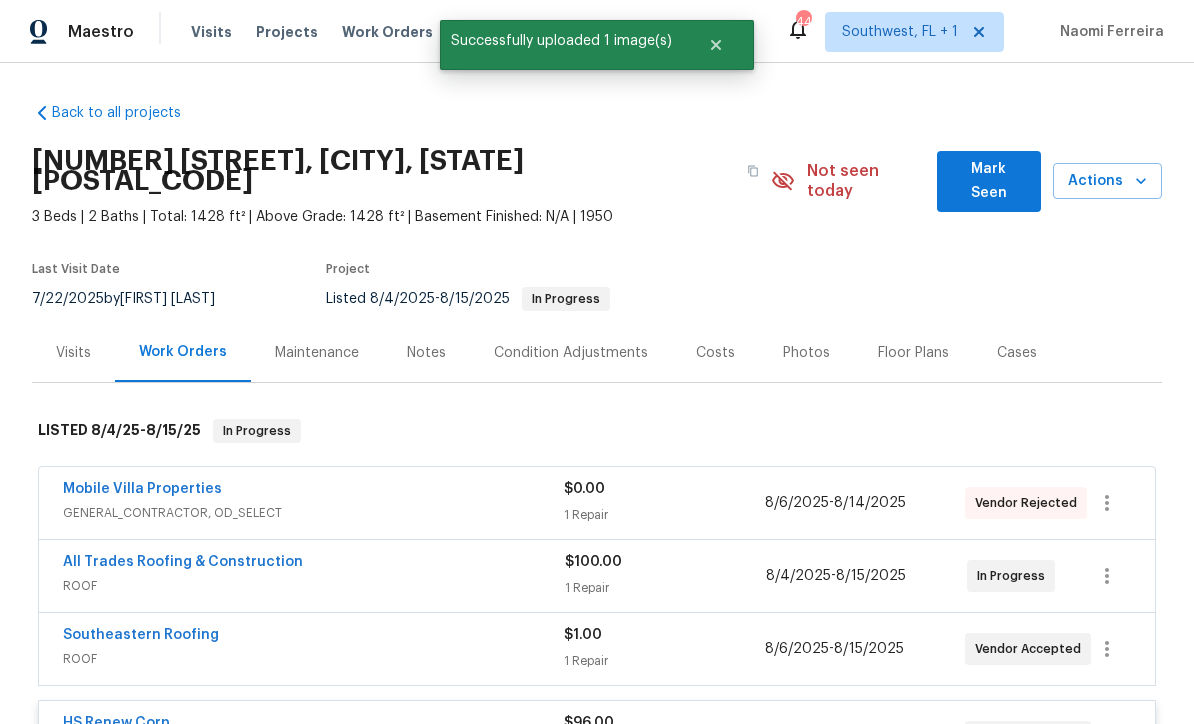 scroll, scrollTop: 0, scrollLeft: 0, axis: both 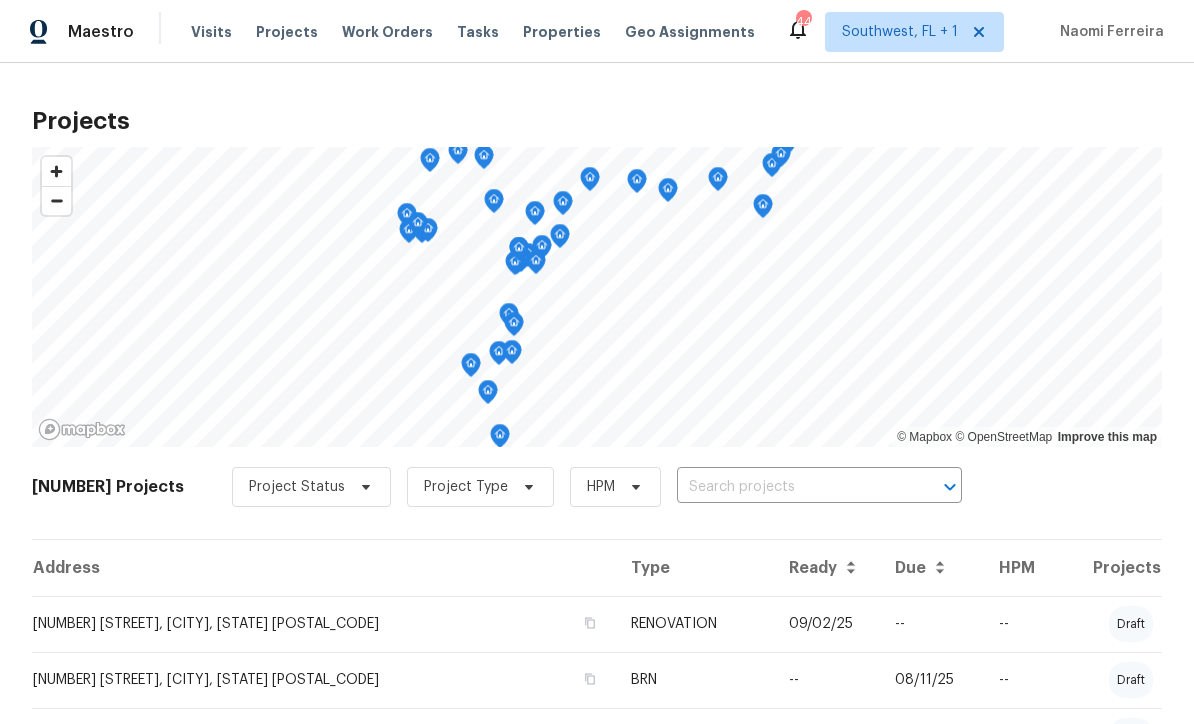 click at bounding box center [791, 487] 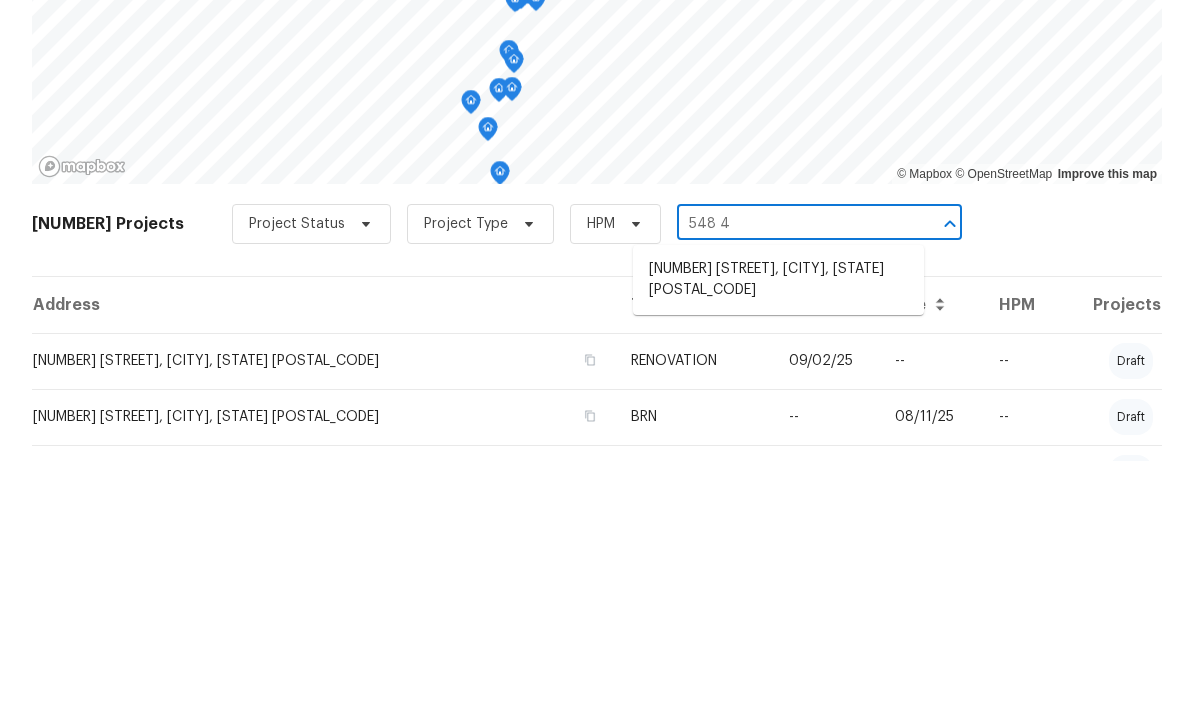 type on "548 47" 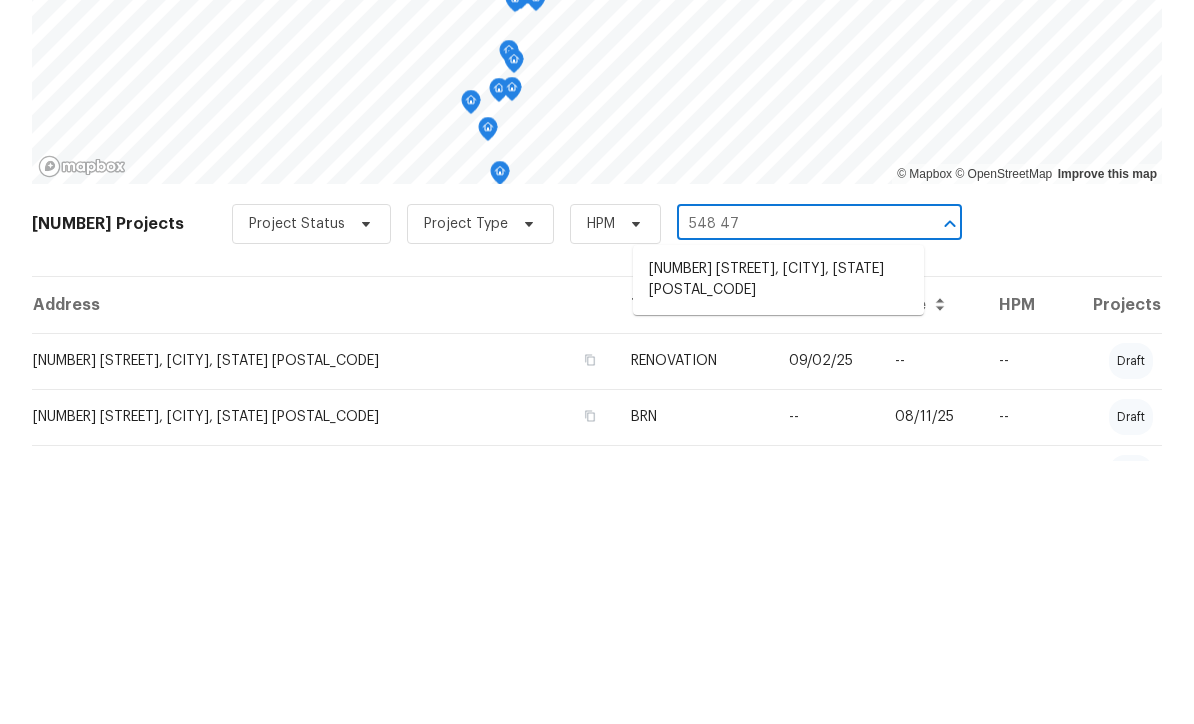 click on "[NUMBER] [STREET], [CITY], [STATE] [POSTAL_CODE]" at bounding box center [778, 543] 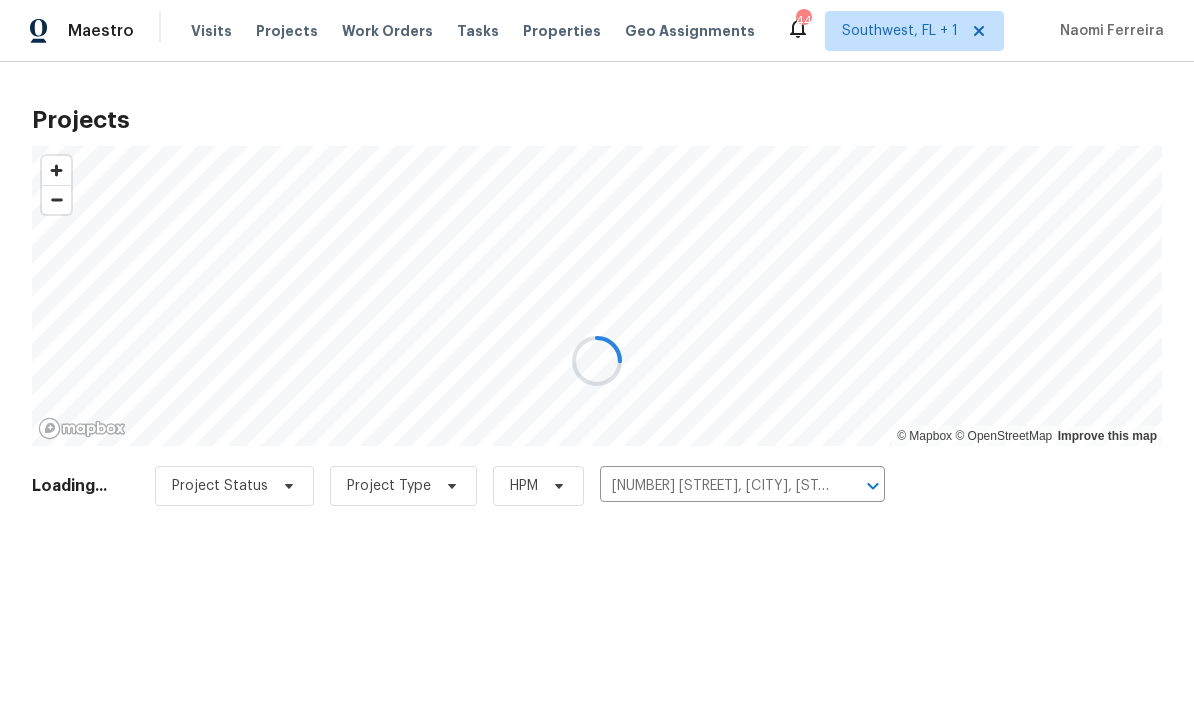 scroll, scrollTop: 1, scrollLeft: 0, axis: vertical 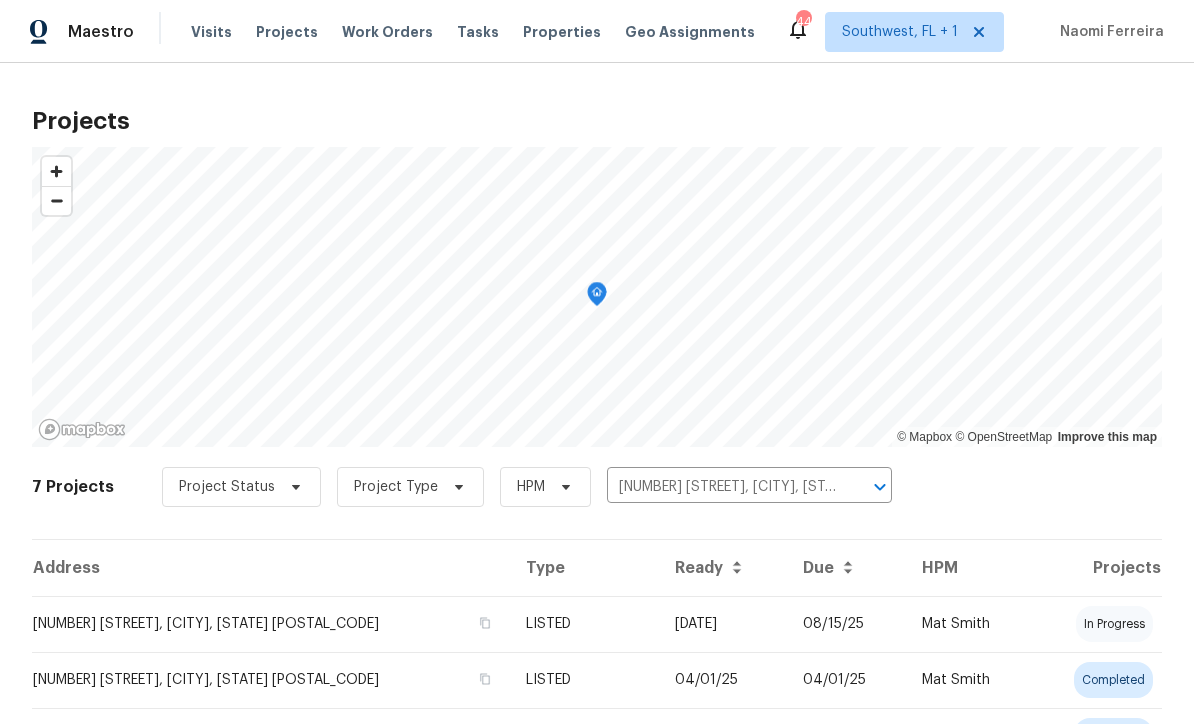 click on "[DATE]" at bounding box center (723, 624) 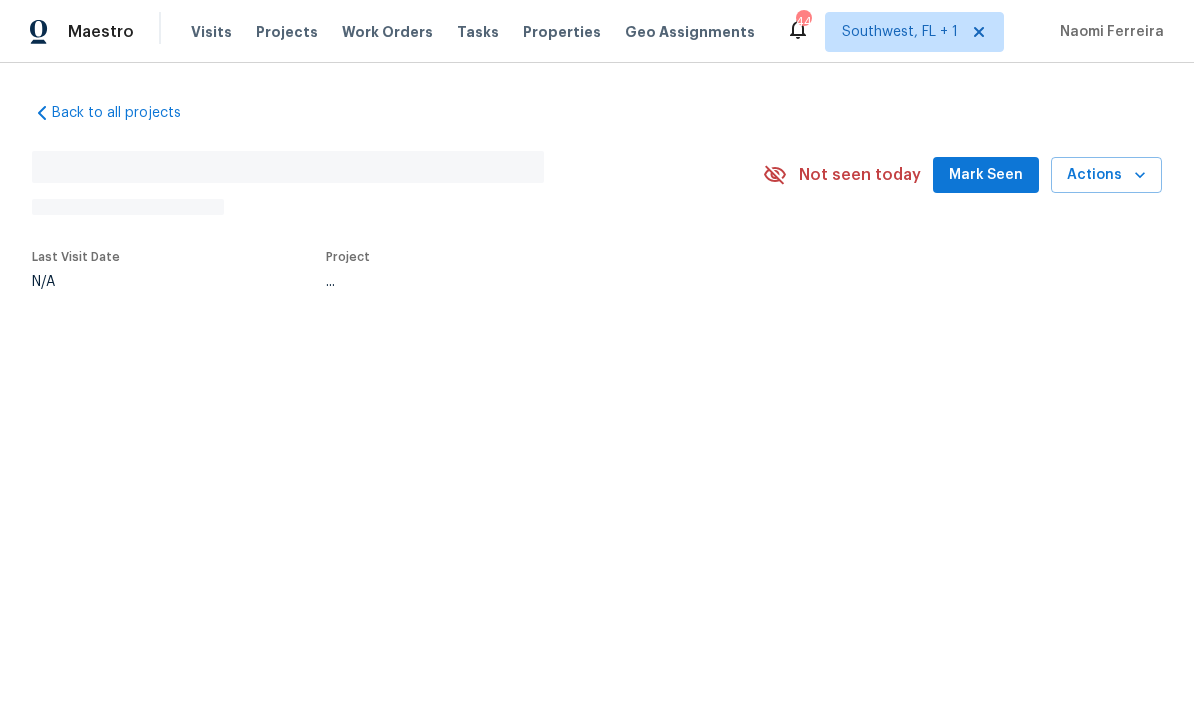 scroll, scrollTop: 0, scrollLeft: 0, axis: both 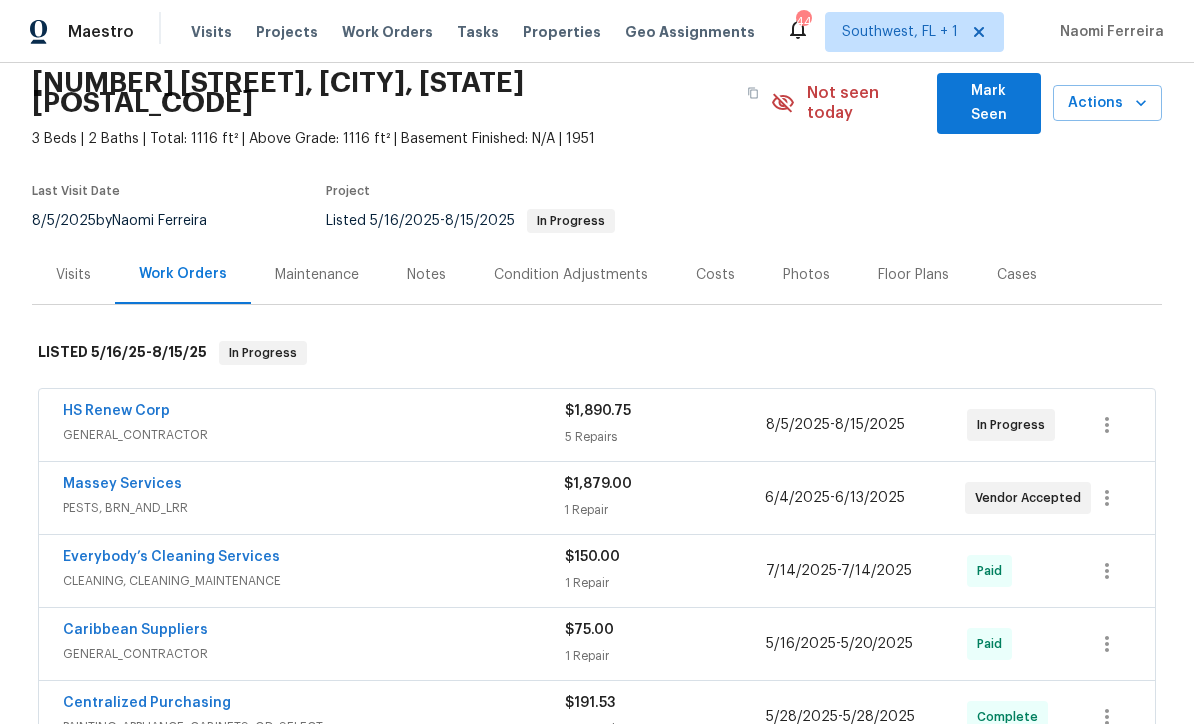 click on "HS Renew Corp" at bounding box center (116, 411) 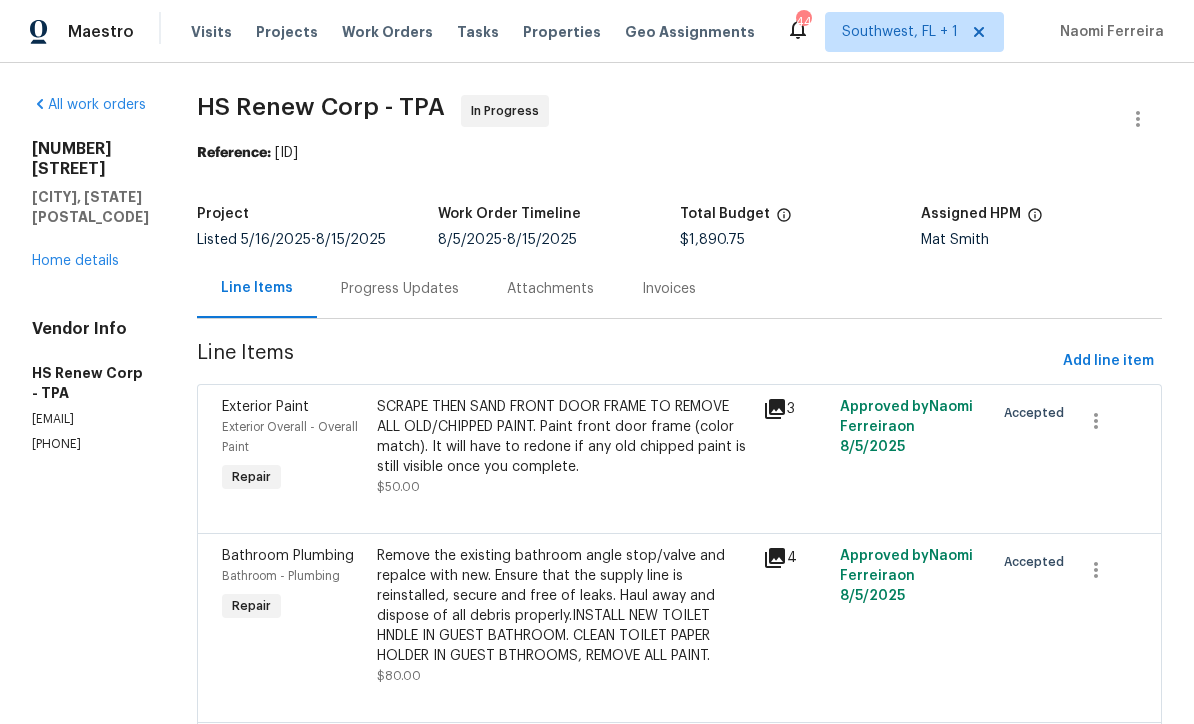click on "Progress Updates" at bounding box center (400, 288) 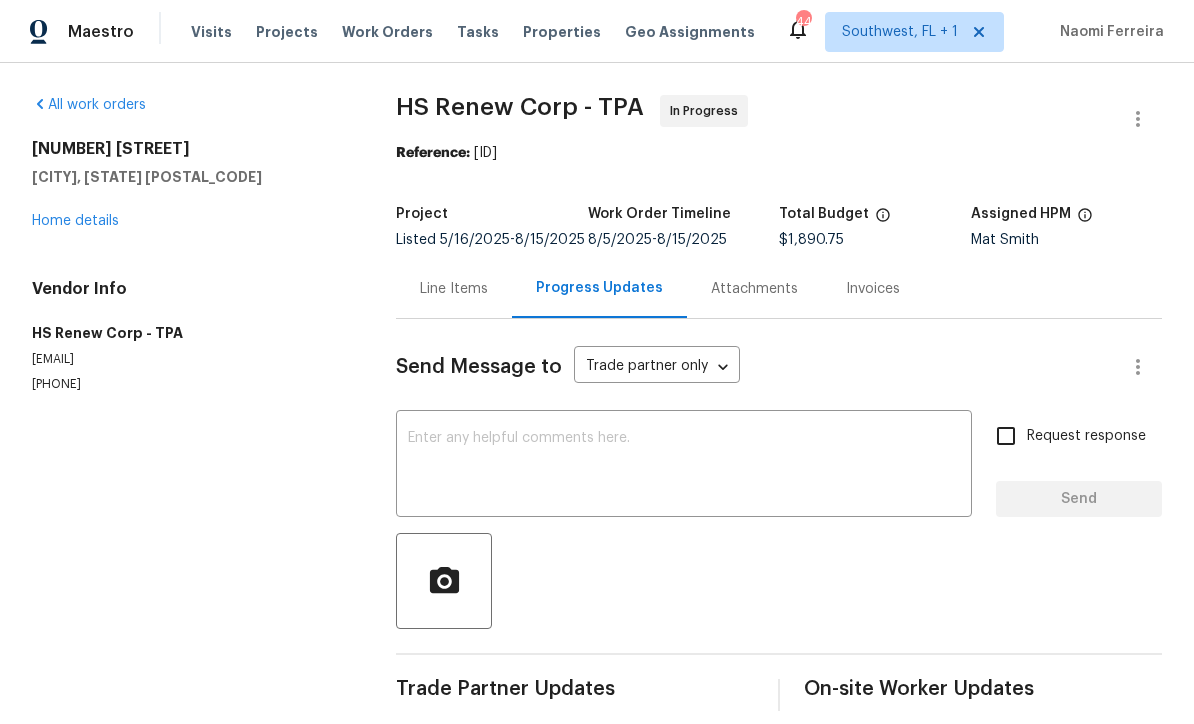 scroll, scrollTop: 20, scrollLeft: 0, axis: vertical 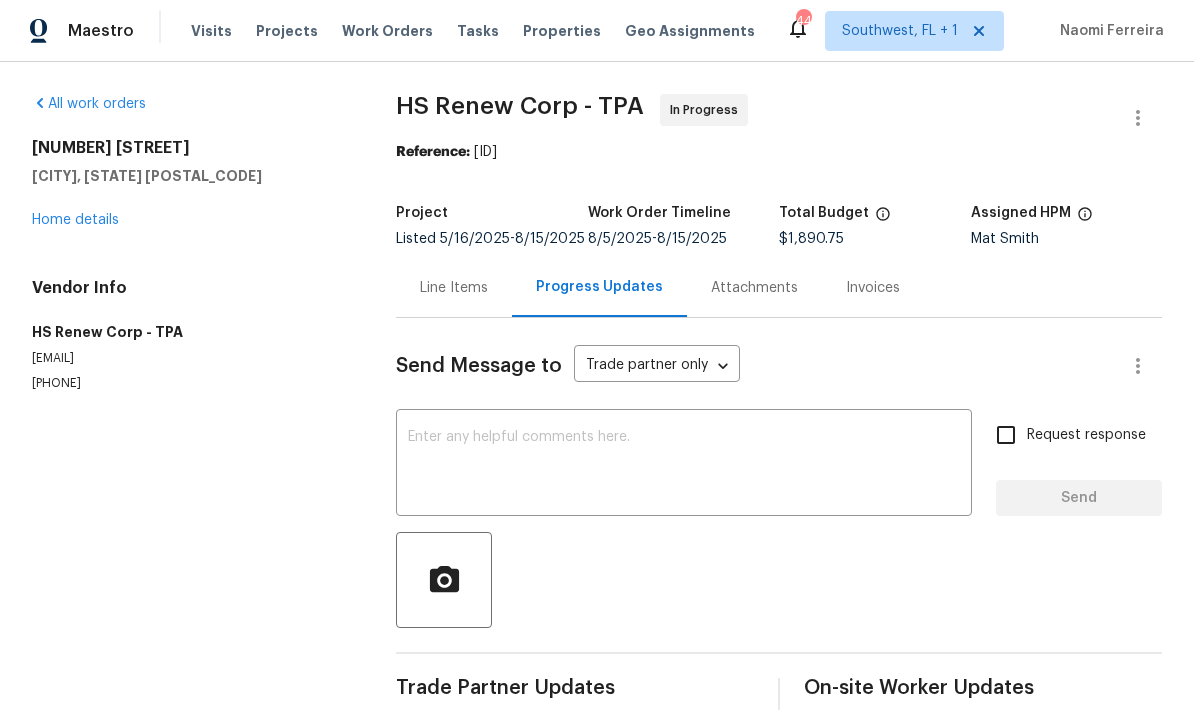 click on "Line Items" at bounding box center [454, 288] 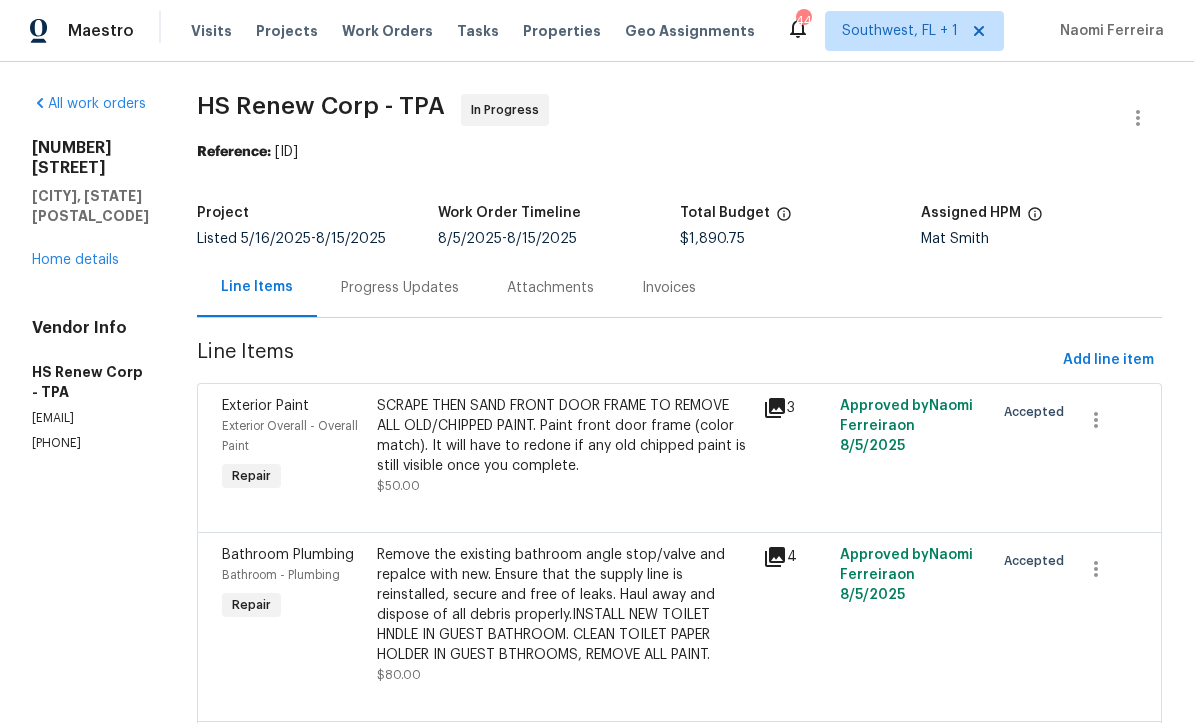 scroll, scrollTop: 21, scrollLeft: 0, axis: vertical 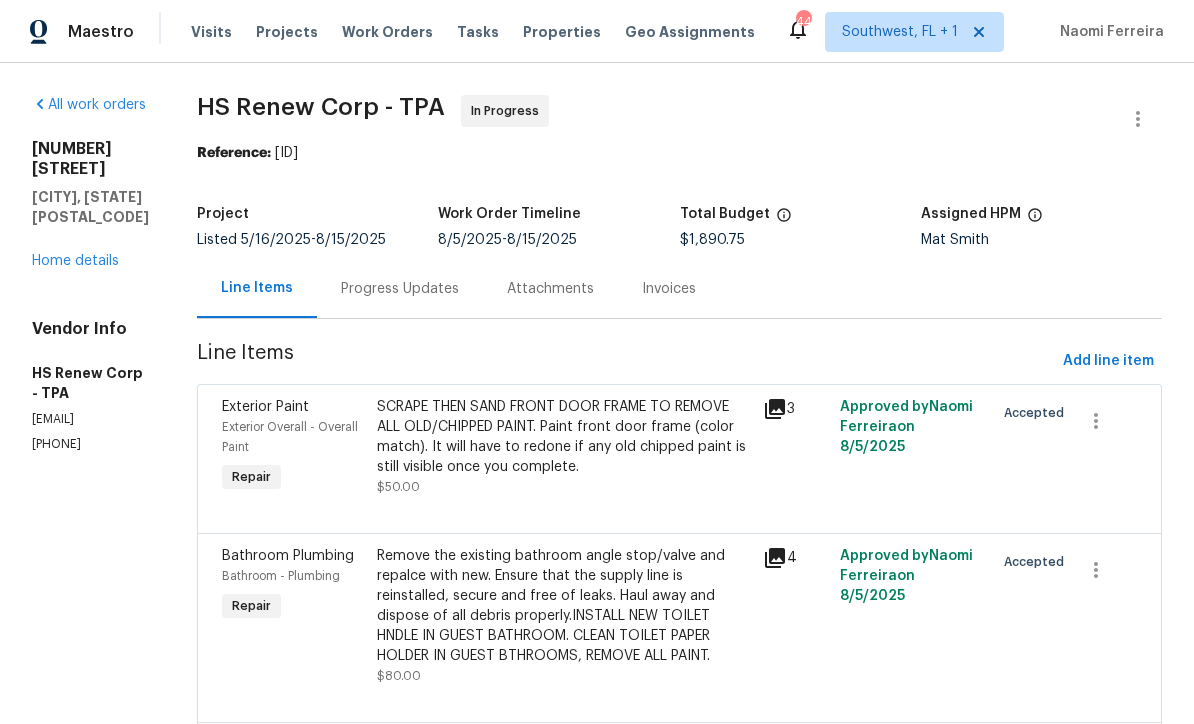 click on "Progress Updates" at bounding box center (400, 288) 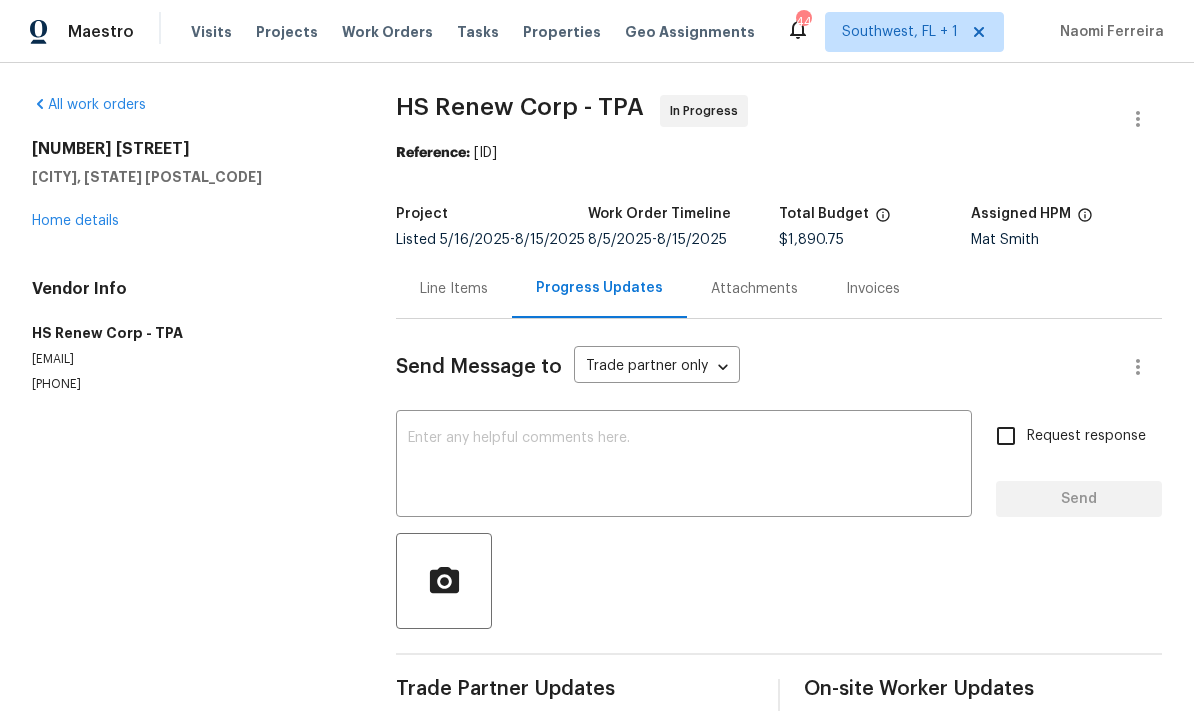 click at bounding box center (684, 466) 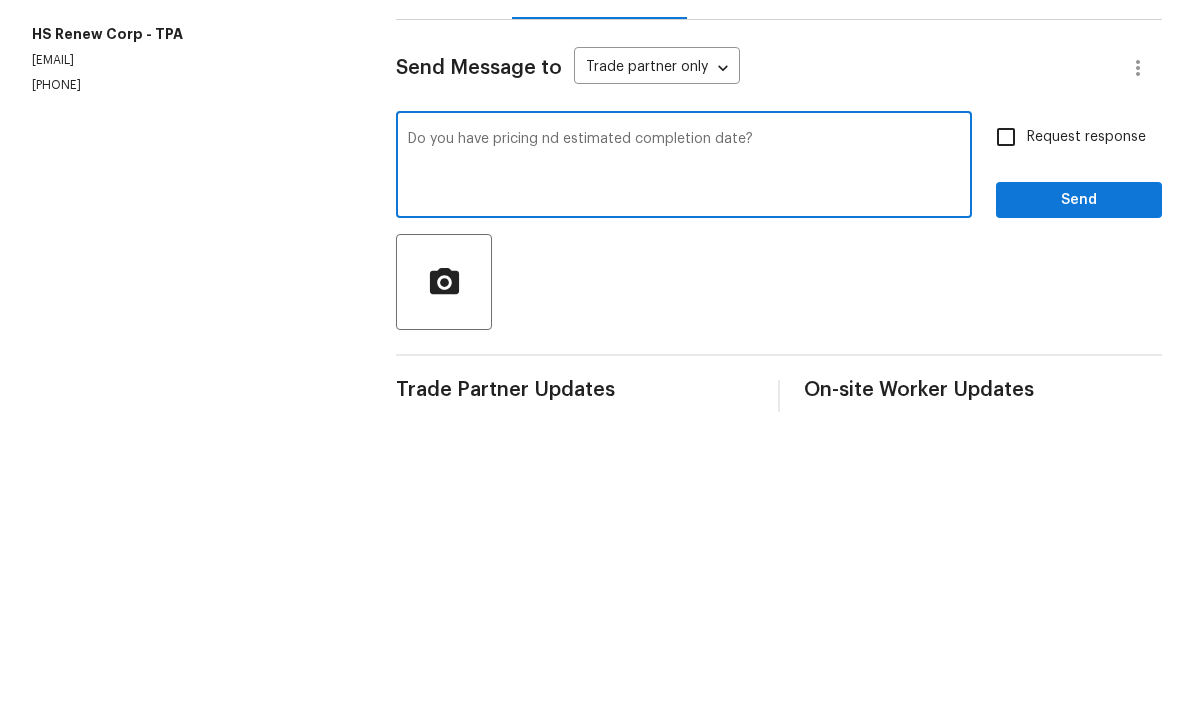 type on "Do you have pricing nd estimated completion date?" 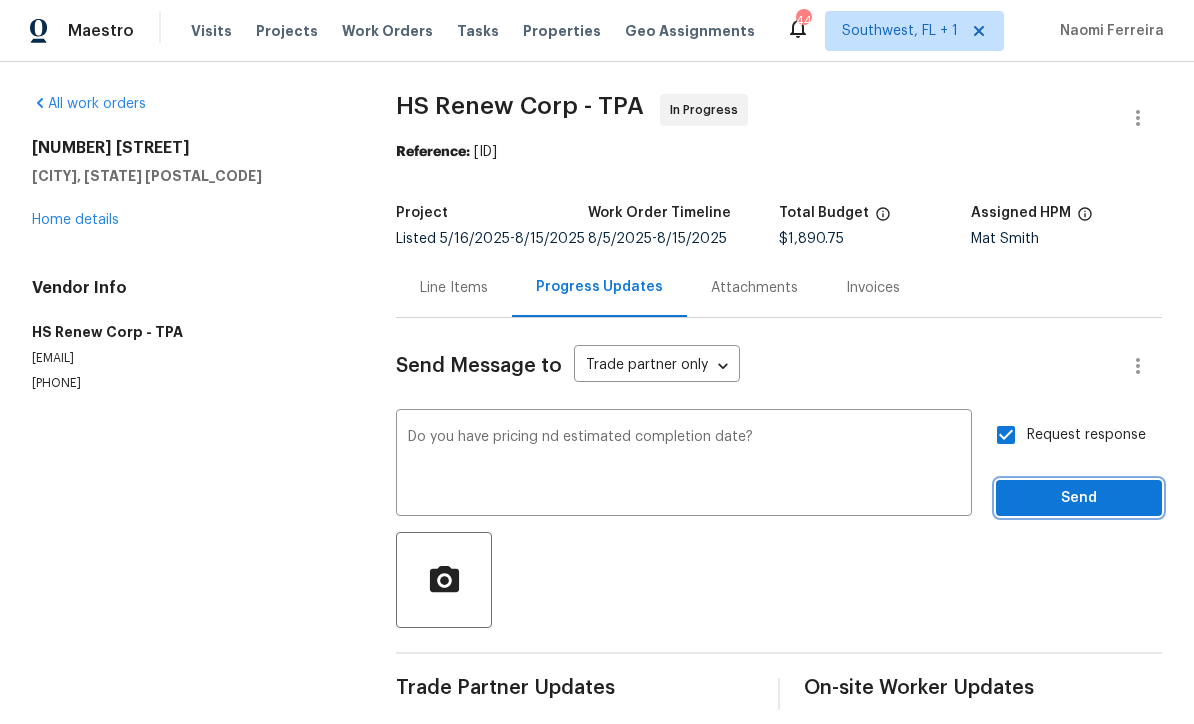 click on "Send" at bounding box center [1079, 499] 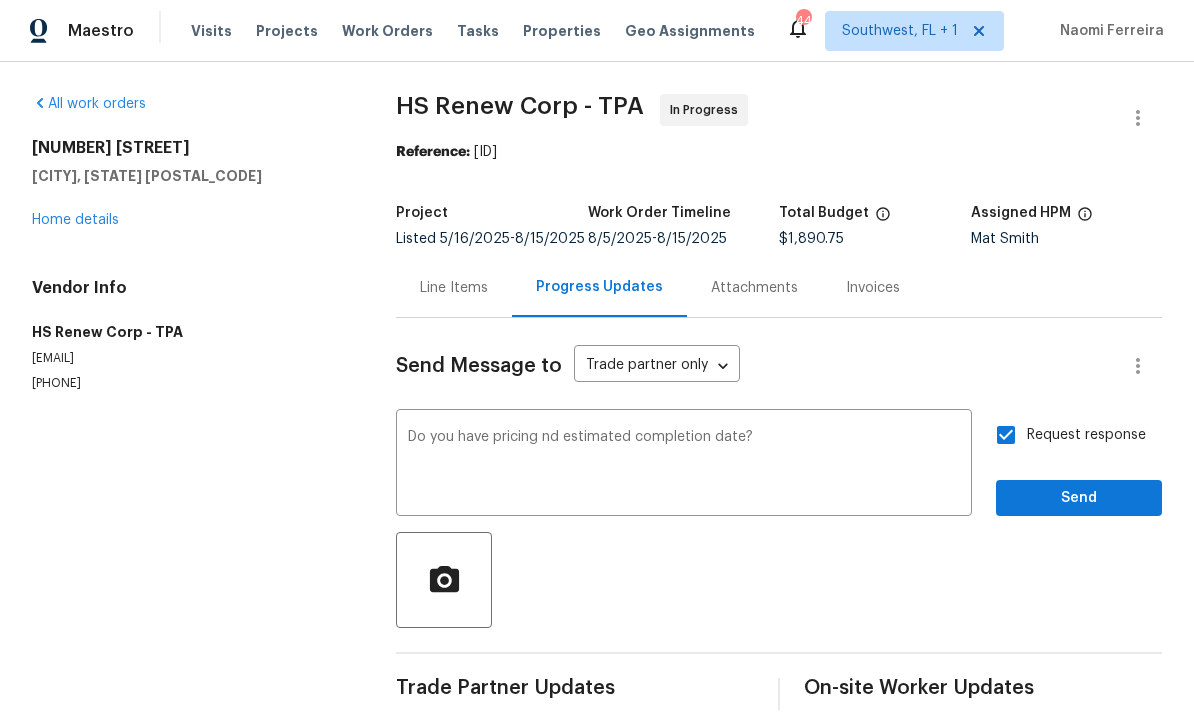 scroll, scrollTop: 21, scrollLeft: 0, axis: vertical 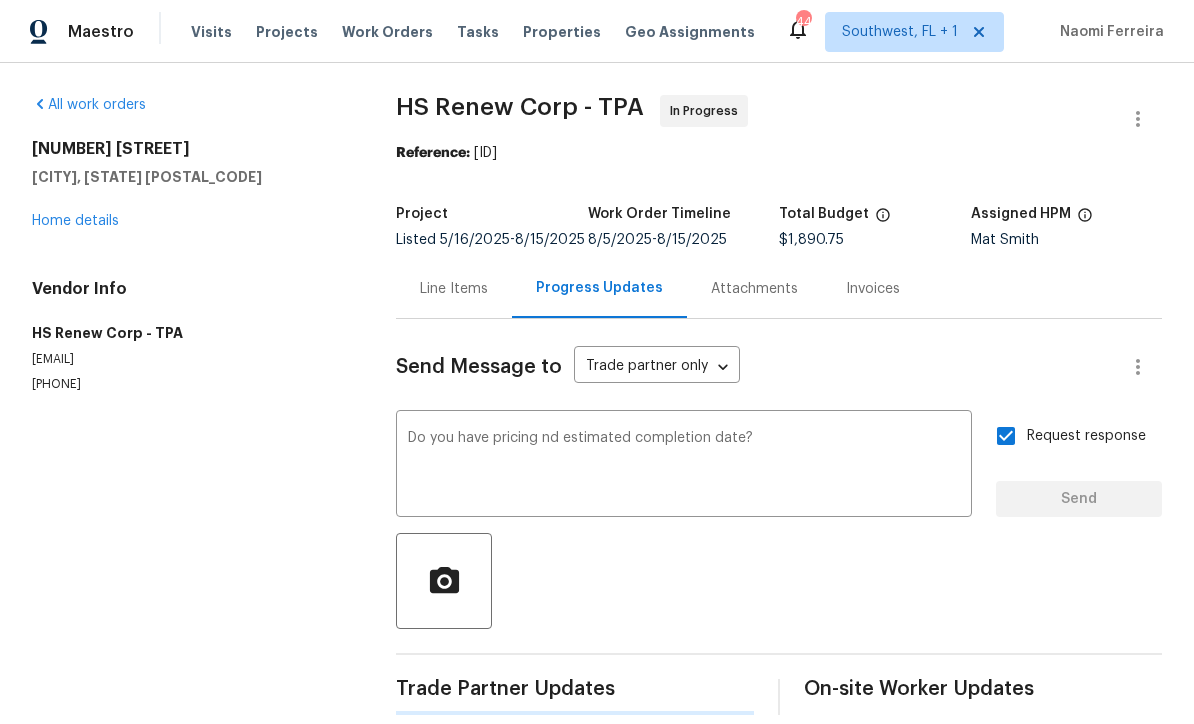 type 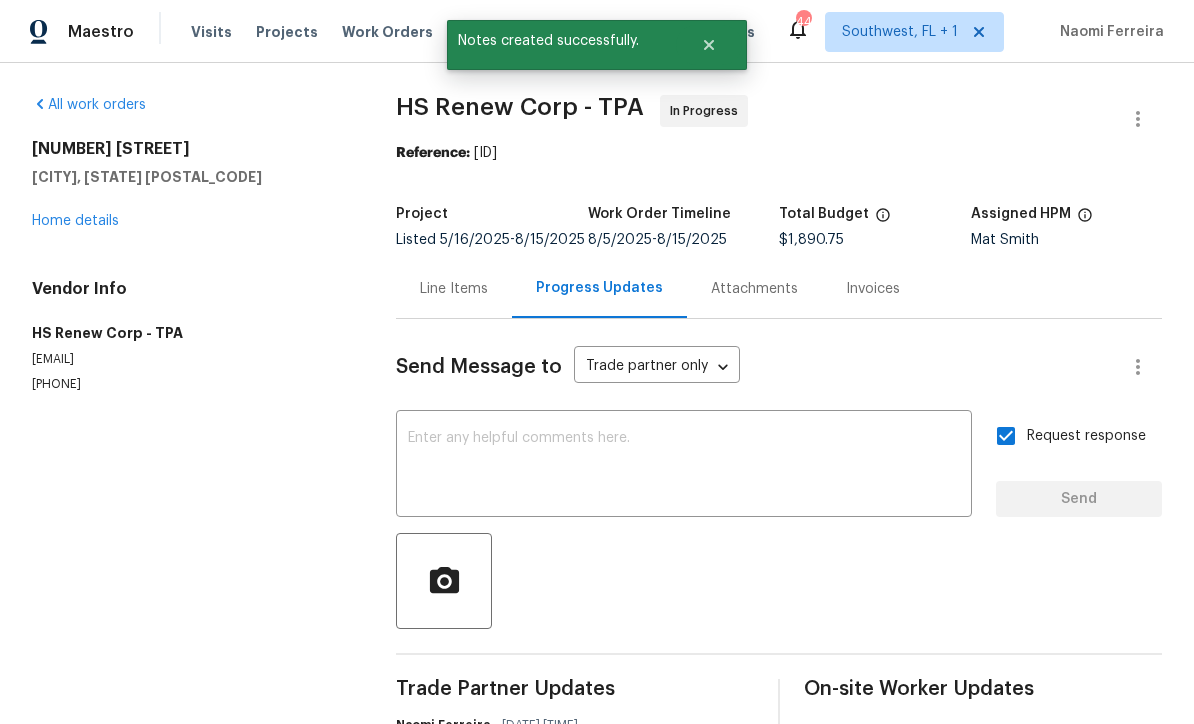 click on "Home details" at bounding box center [75, 221] 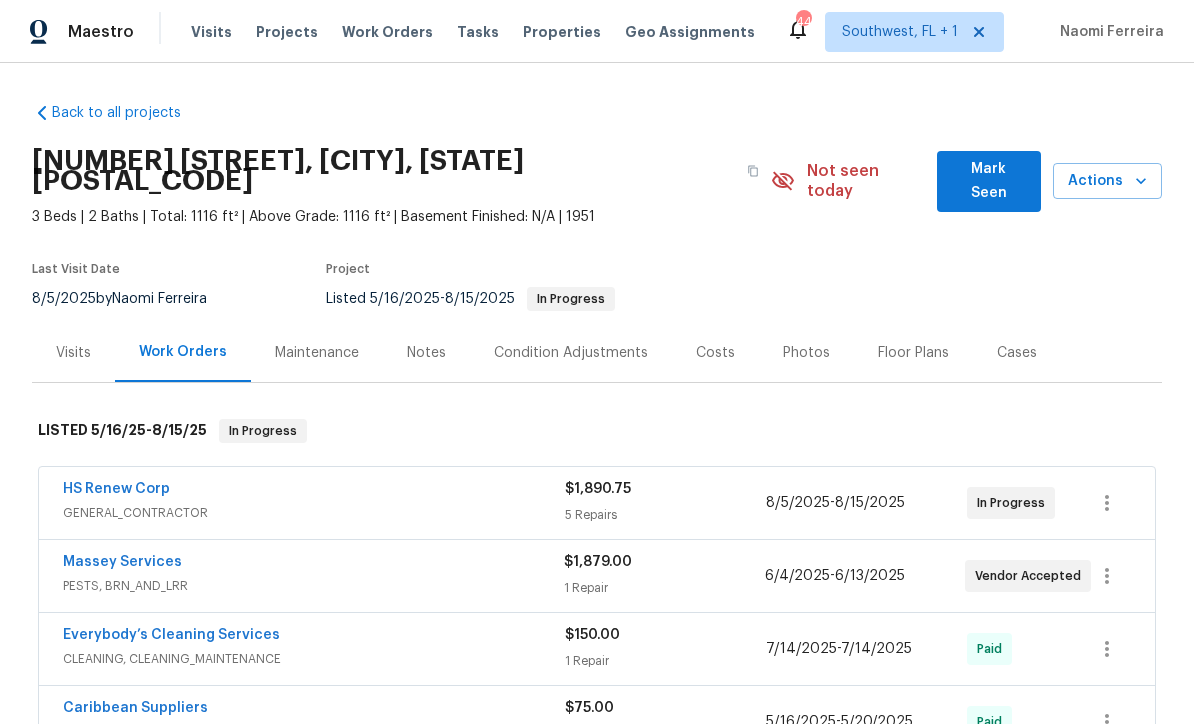scroll, scrollTop: 0, scrollLeft: 0, axis: both 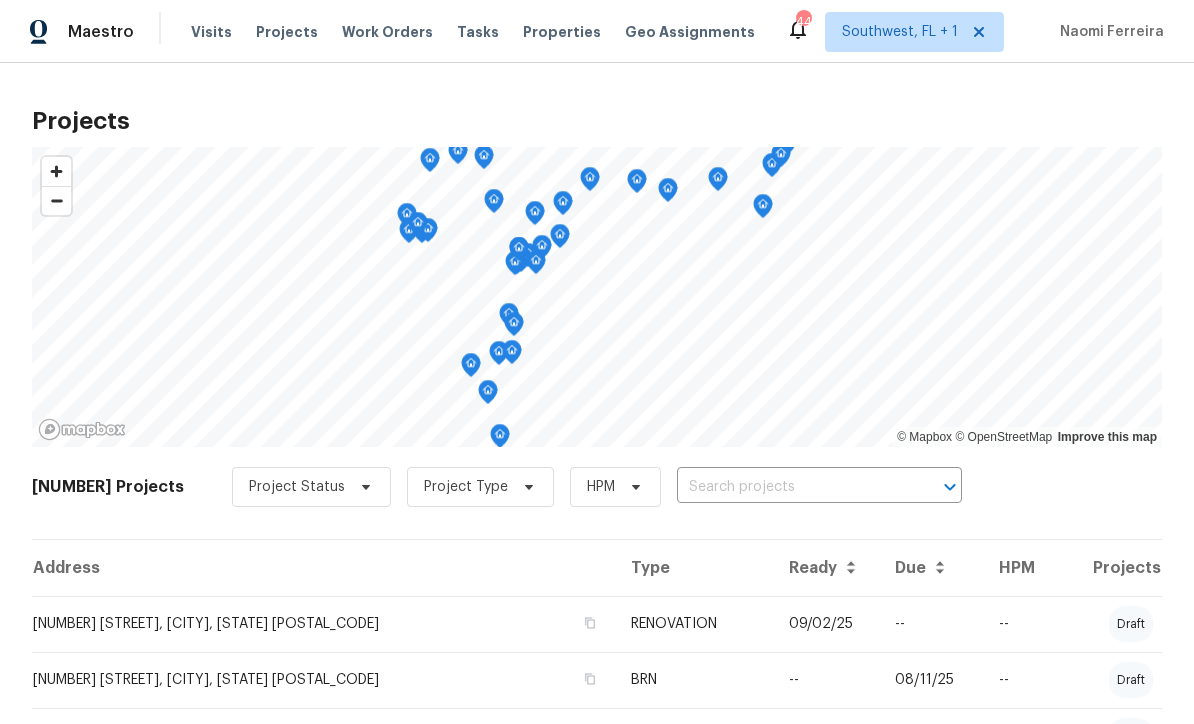 click at bounding box center [791, 487] 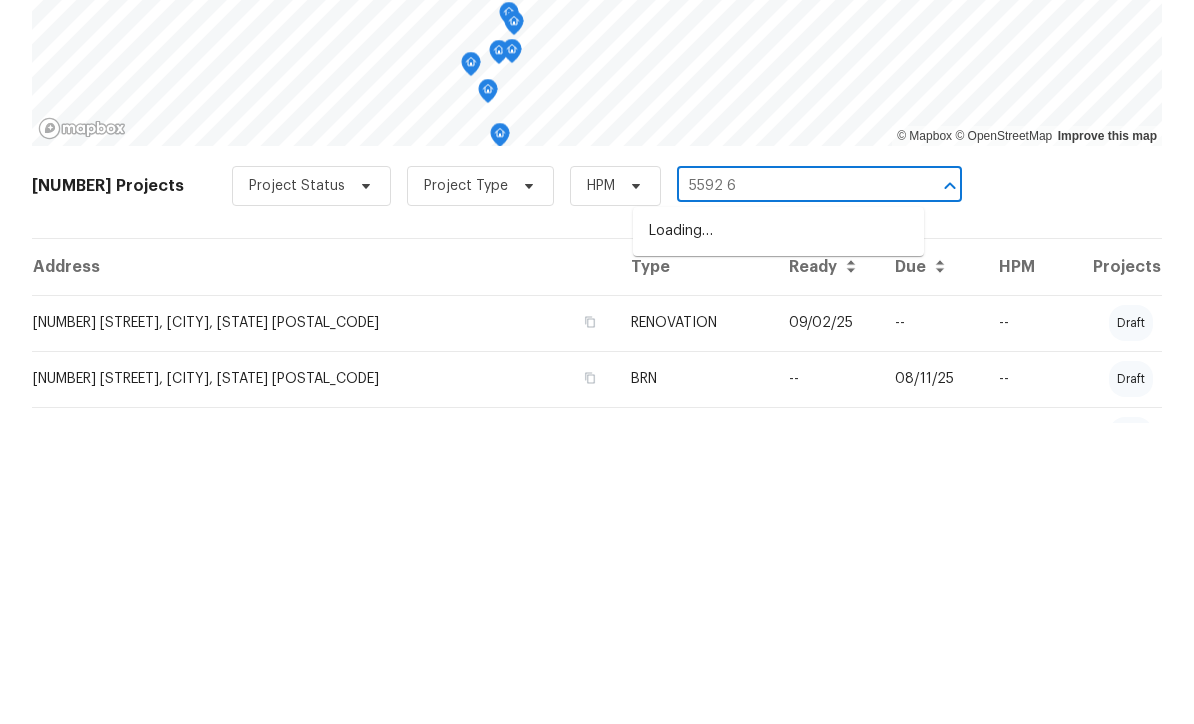type on "[NUMBER] [NUMBER]" 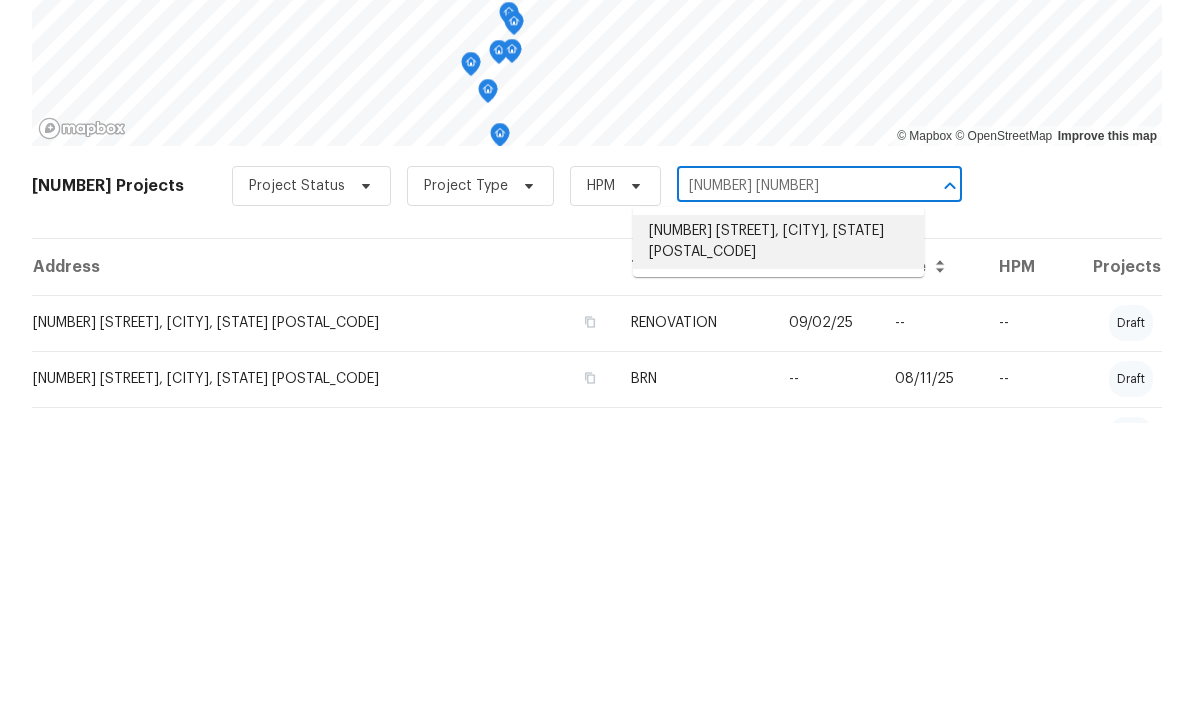 click on "[NUMBER] [STREET], [CITY], [STATE] [POSTAL_CODE]" at bounding box center (778, 543) 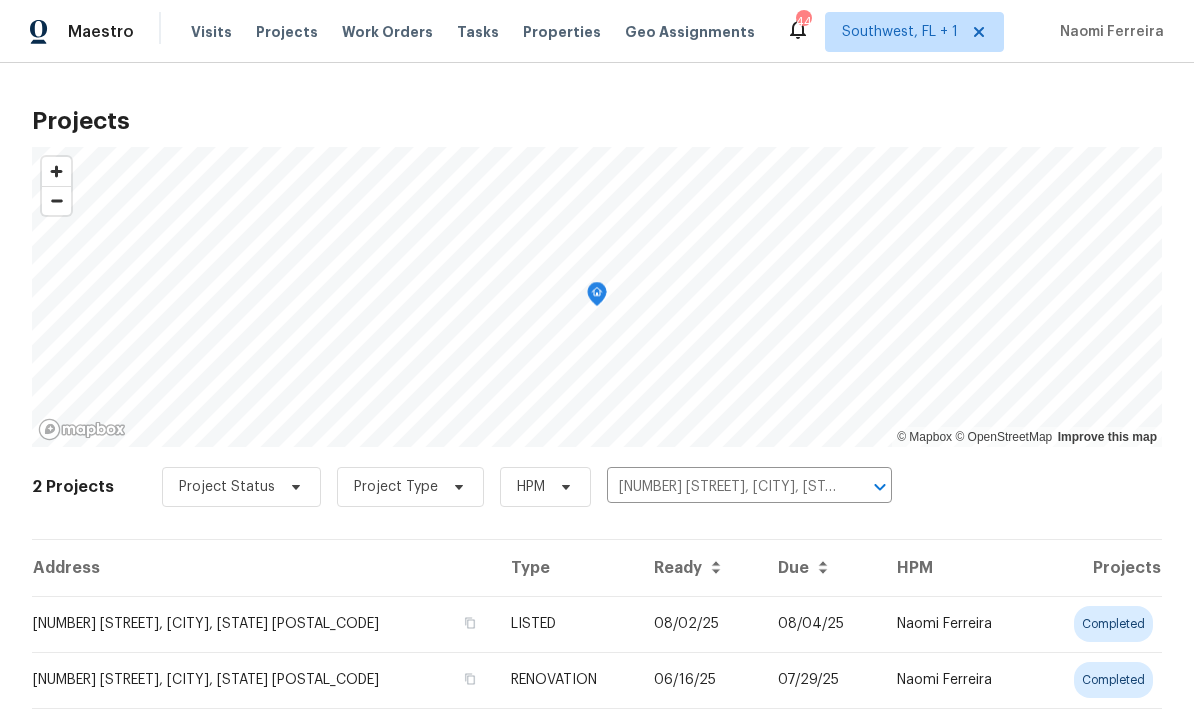 scroll, scrollTop: 49, scrollLeft: 0, axis: vertical 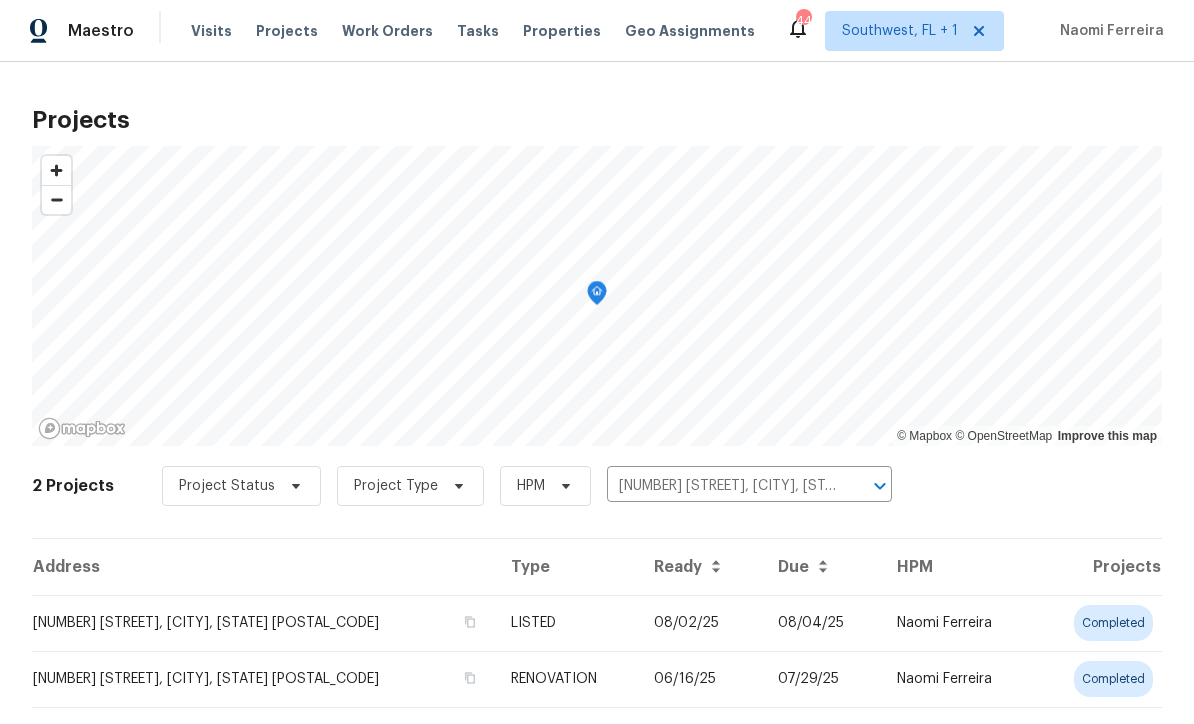 click on "[NUMBER] [STREET], [CITY], [STATE] [POSTAL_CODE]" at bounding box center [263, 624] 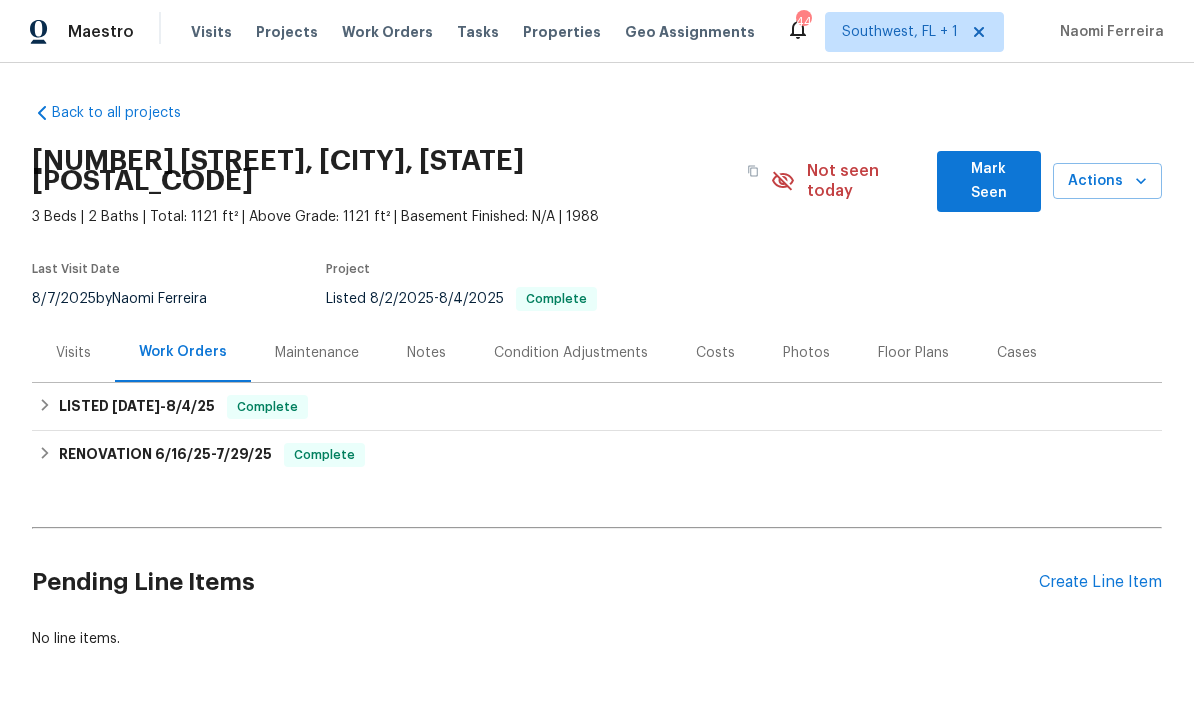 scroll, scrollTop: 40, scrollLeft: 0, axis: vertical 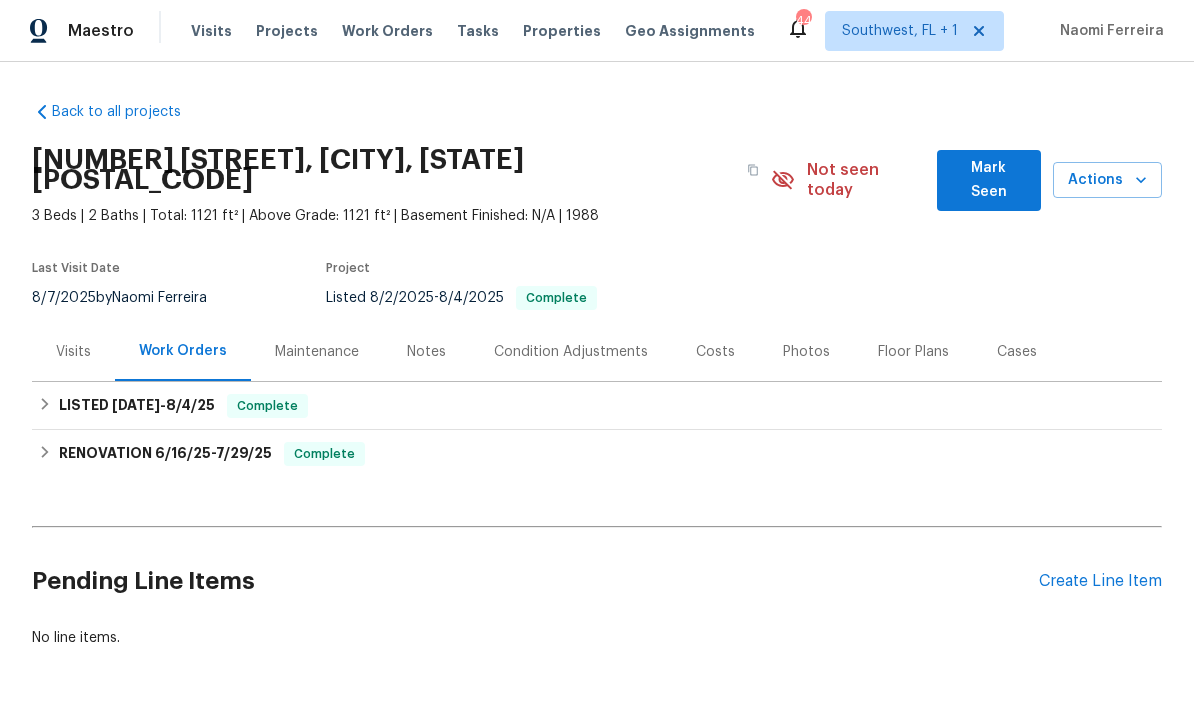 click on "Create Line Item" at bounding box center [1100, 582] 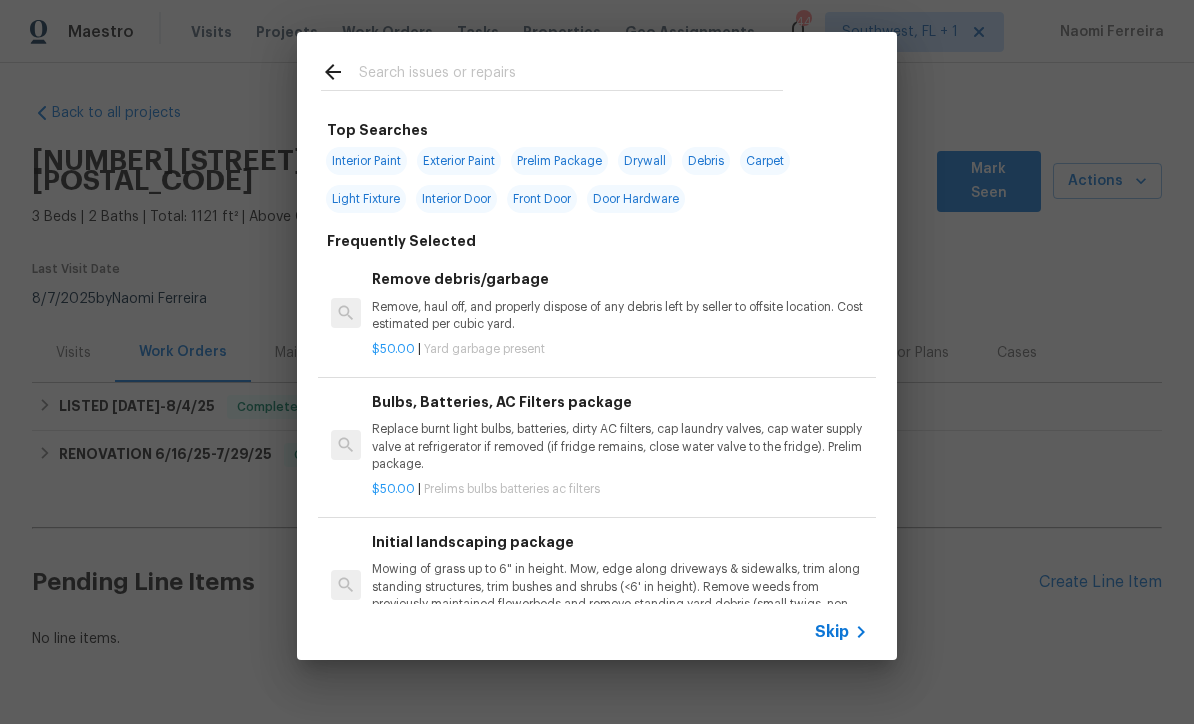 click 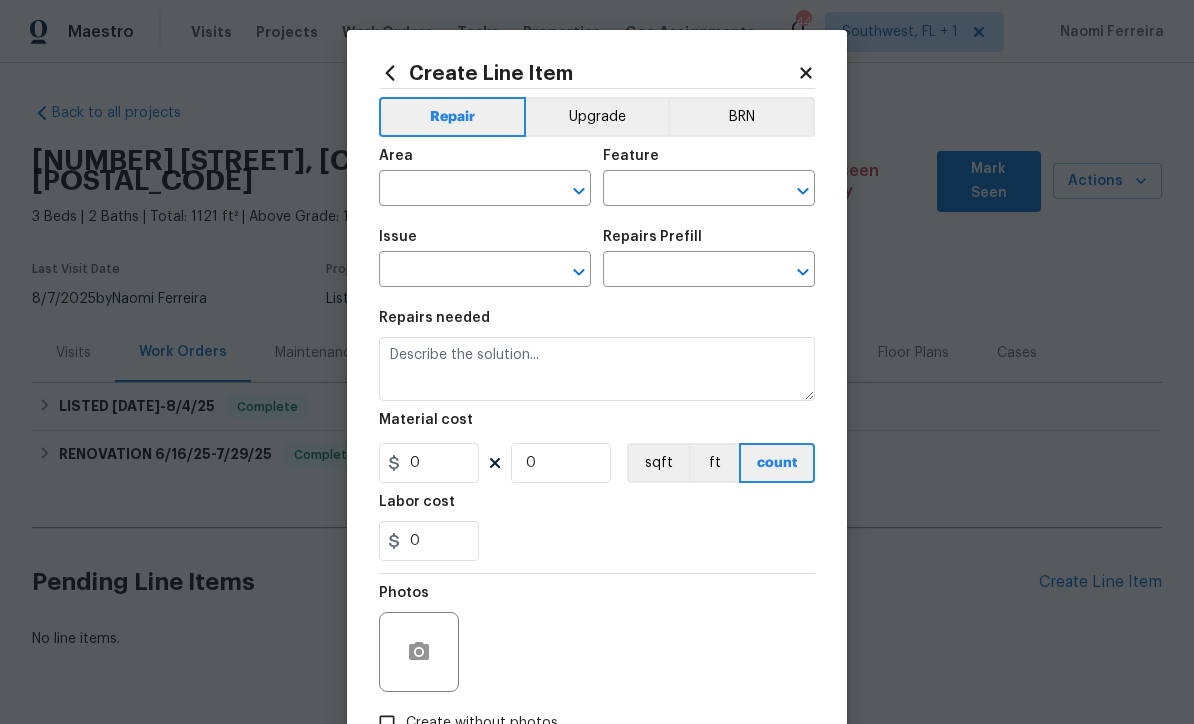 click at bounding box center (457, 190) 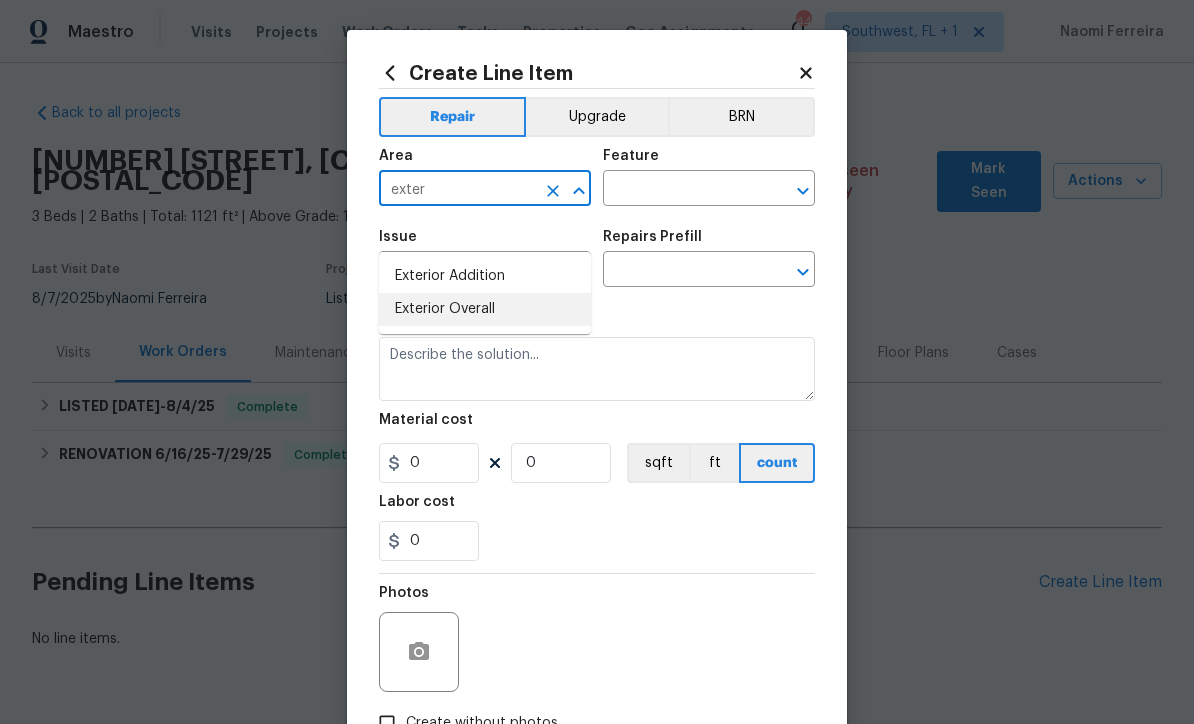 click on "Exterior Overall" at bounding box center [485, 309] 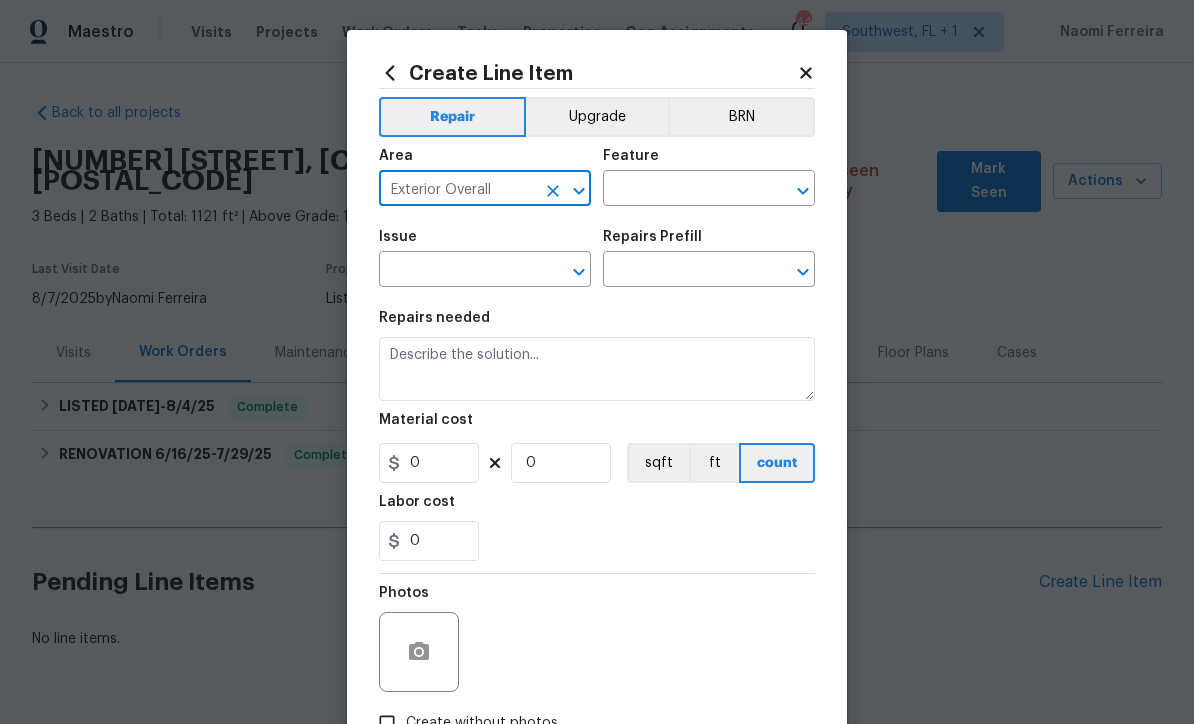 click at bounding box center [681, 190] 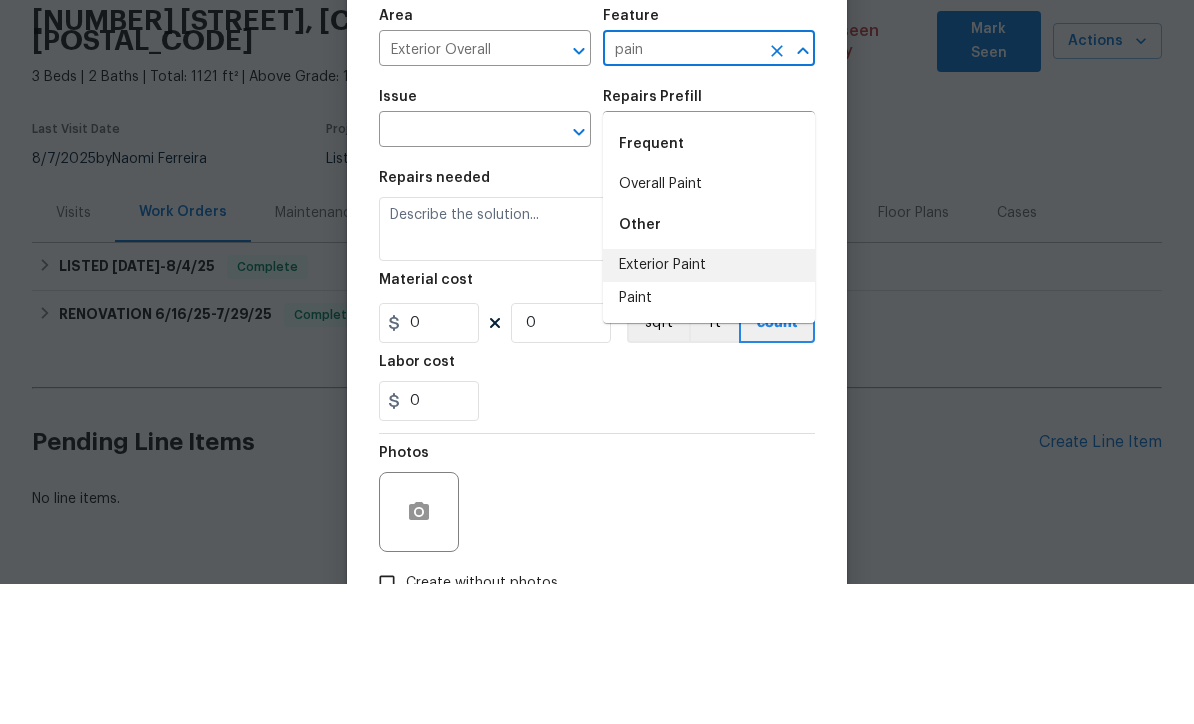 click on "Exterior Paint" at bounding box center (709, 405) 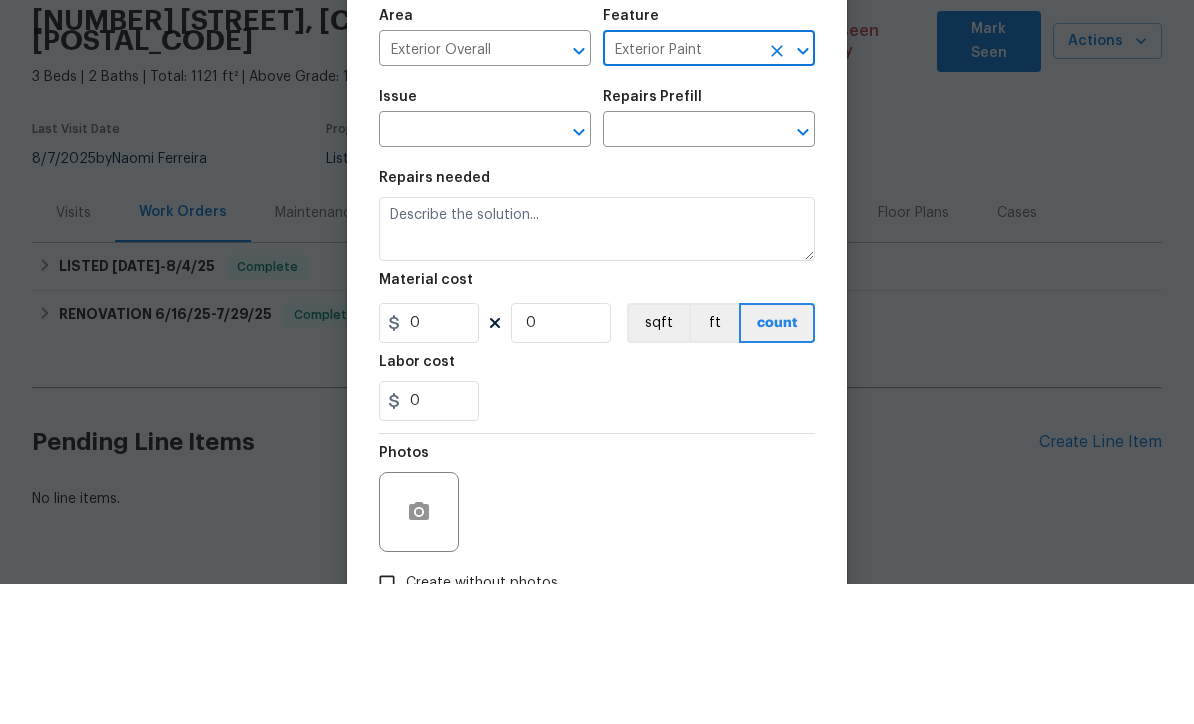 click at bounding box center (457, 271) 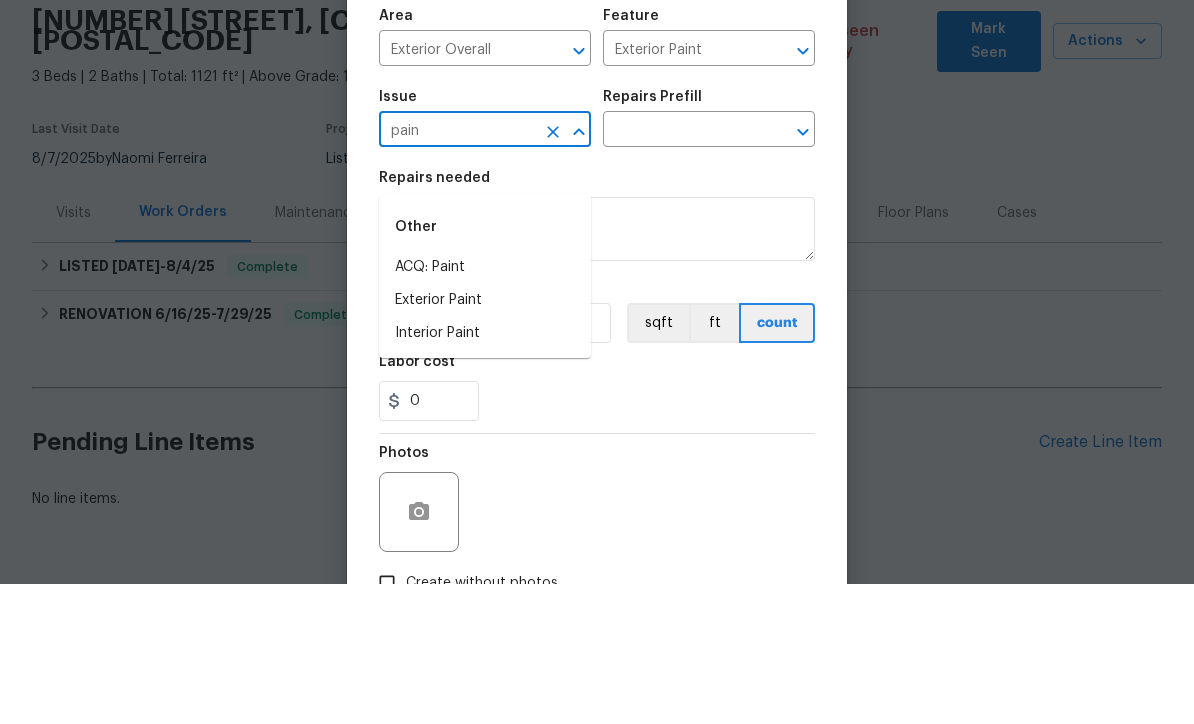 click on "ACQ: Paint" at bounding box center (485, 407) 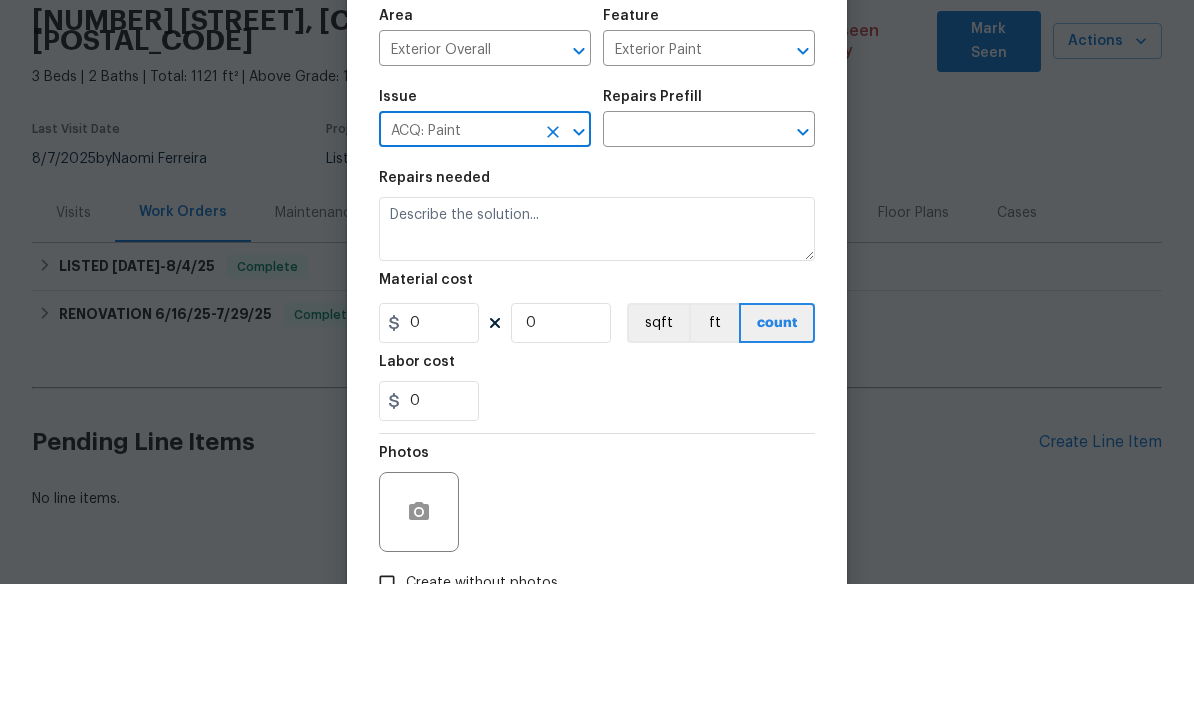 click 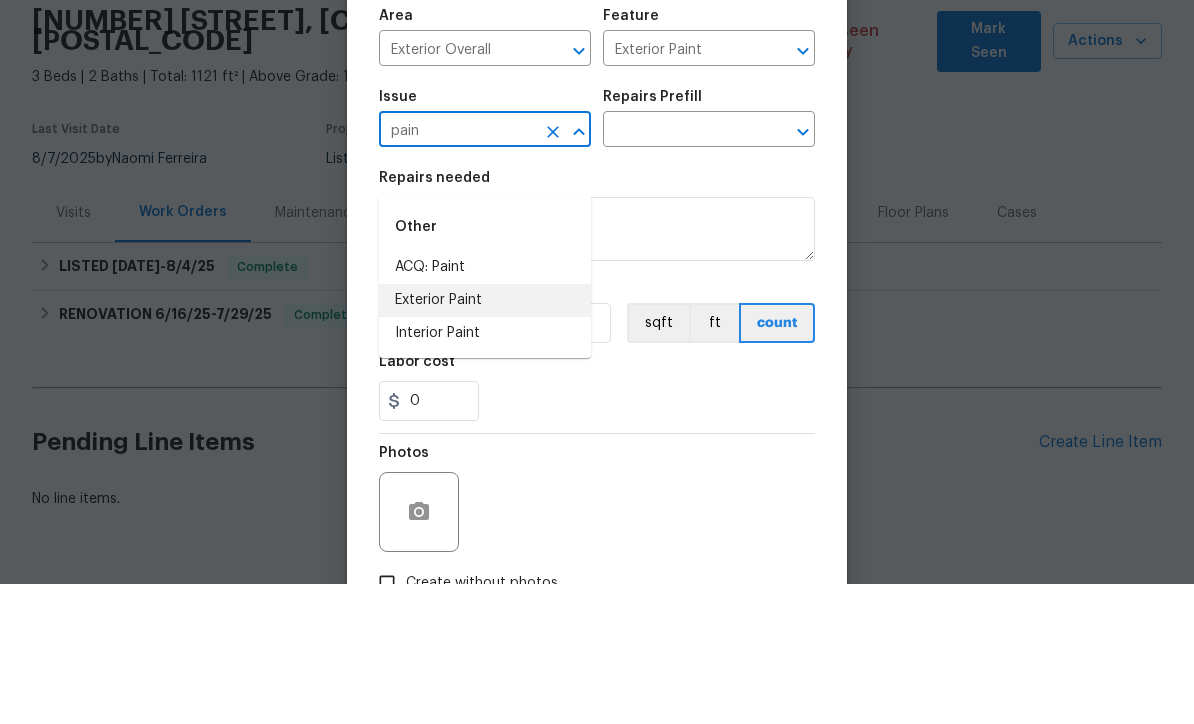 click on "Exterior Paint" at bounding box center (485, 440) 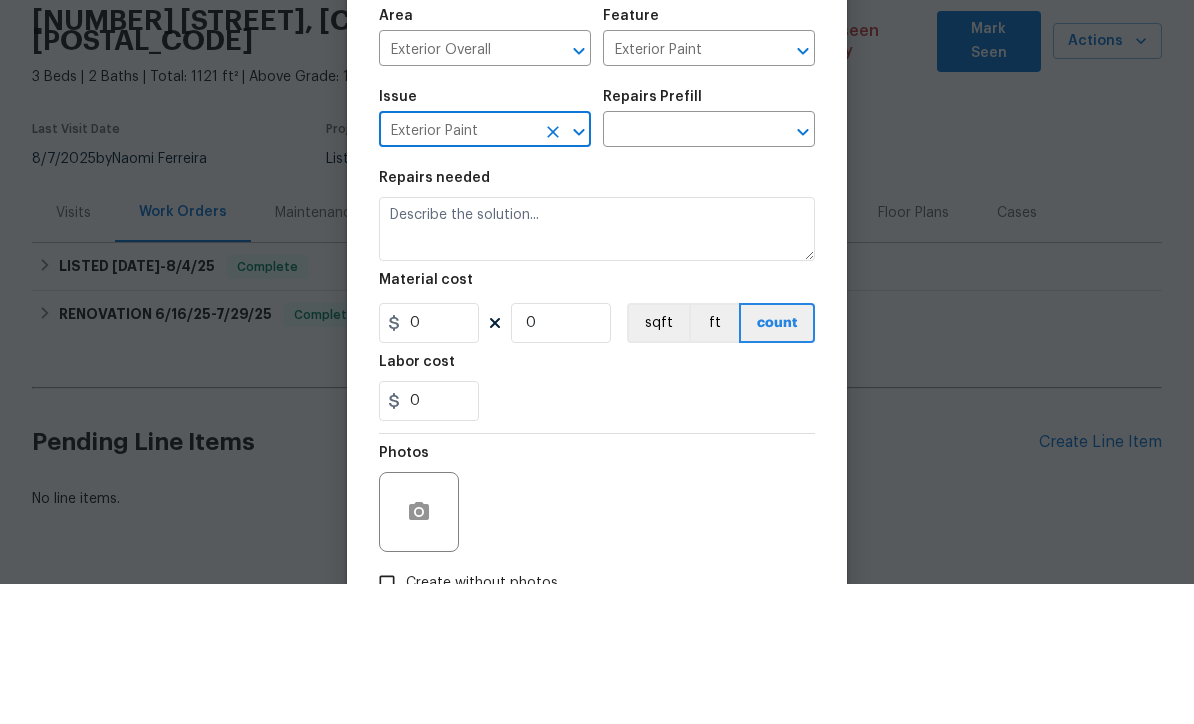 click at bounding box center [681, 271] 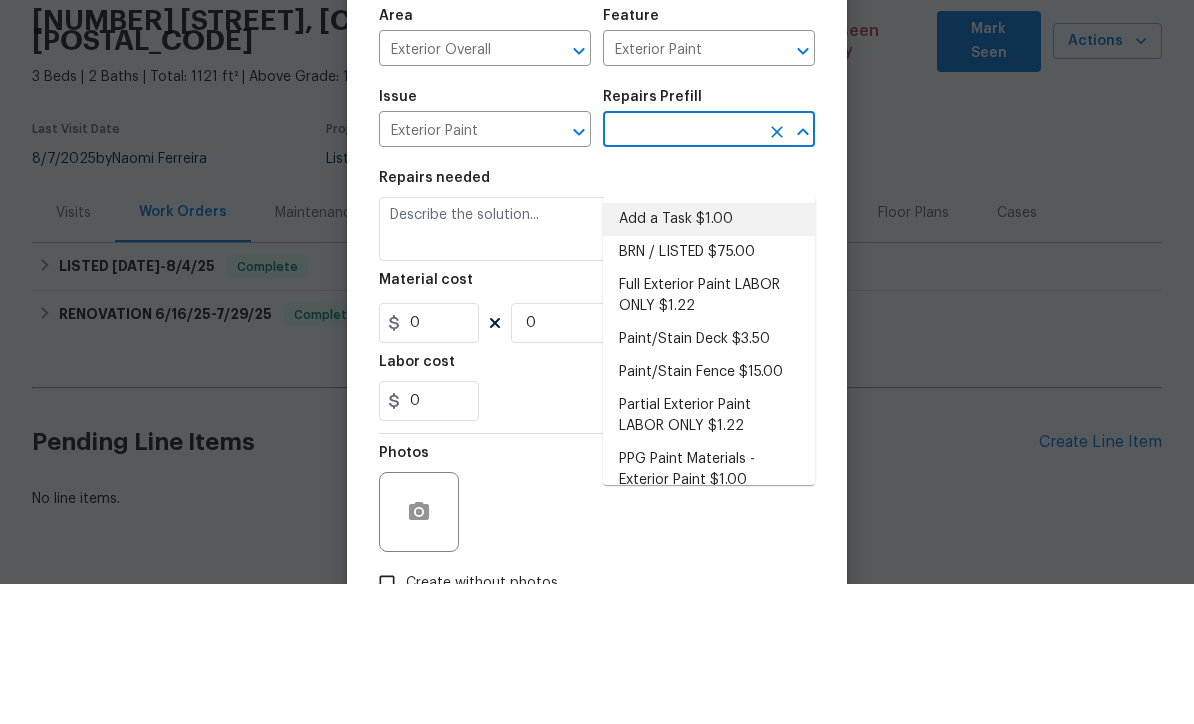 click on "Add a Task $1.00" at bounding box center [709, 359] 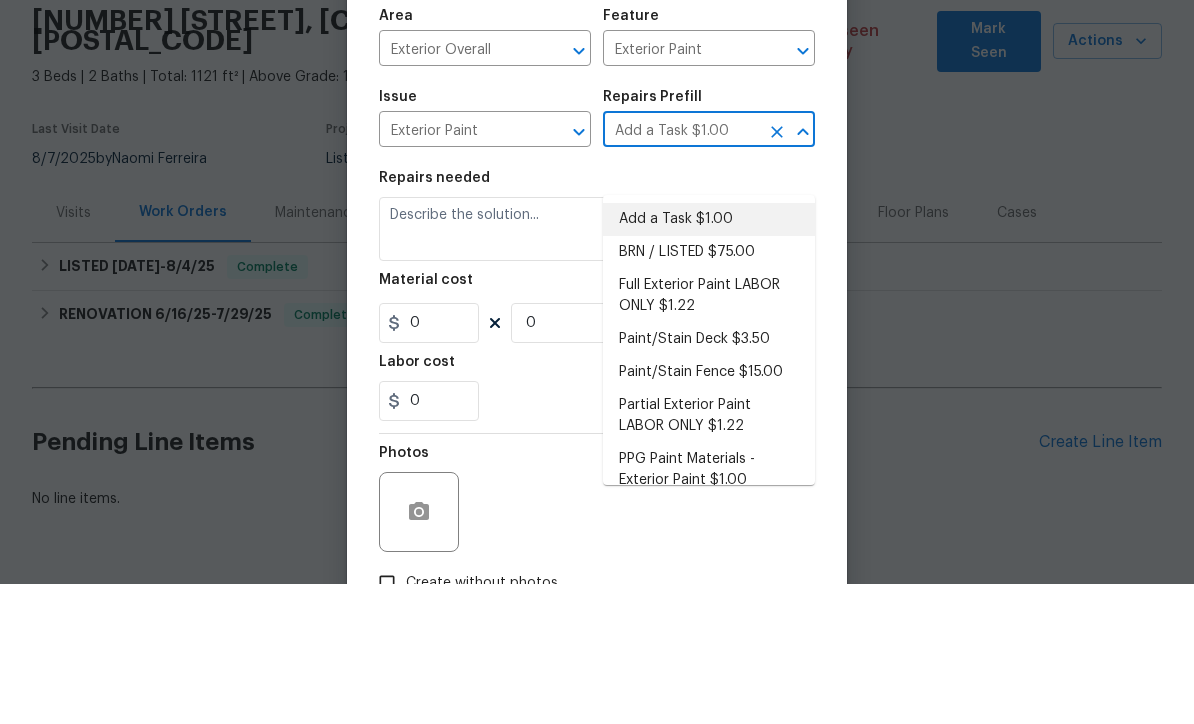 type on "Overall Paint" 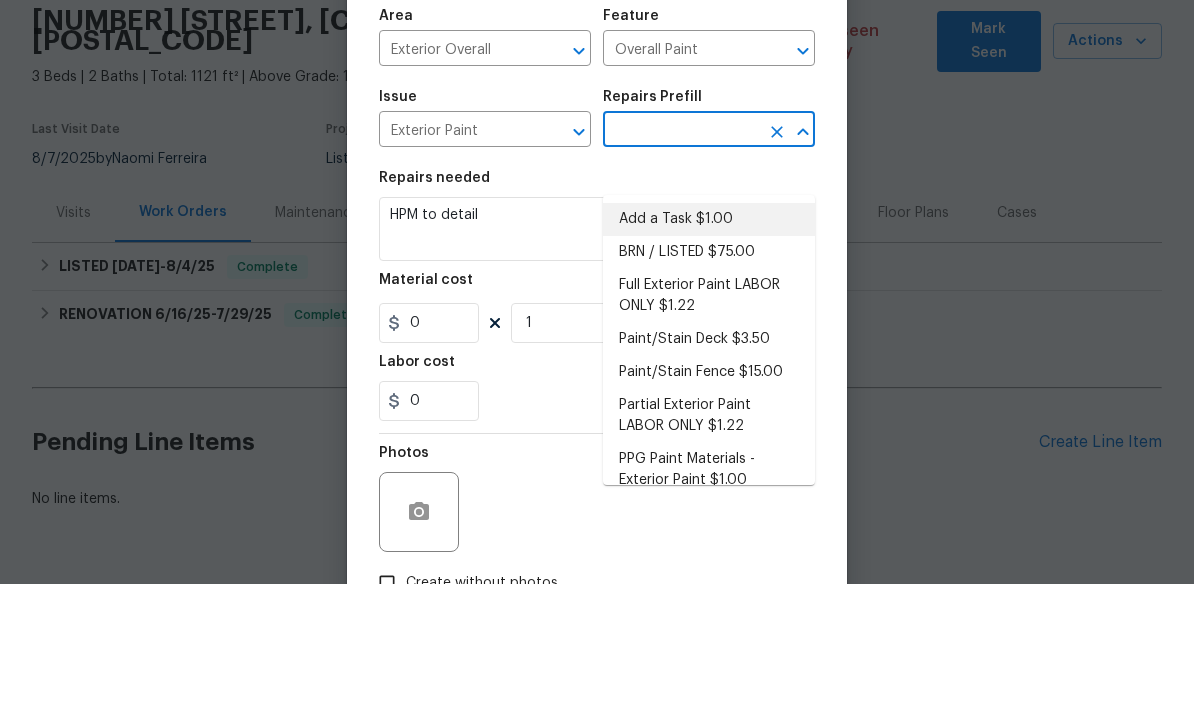 type on "Add a Task $1.00" 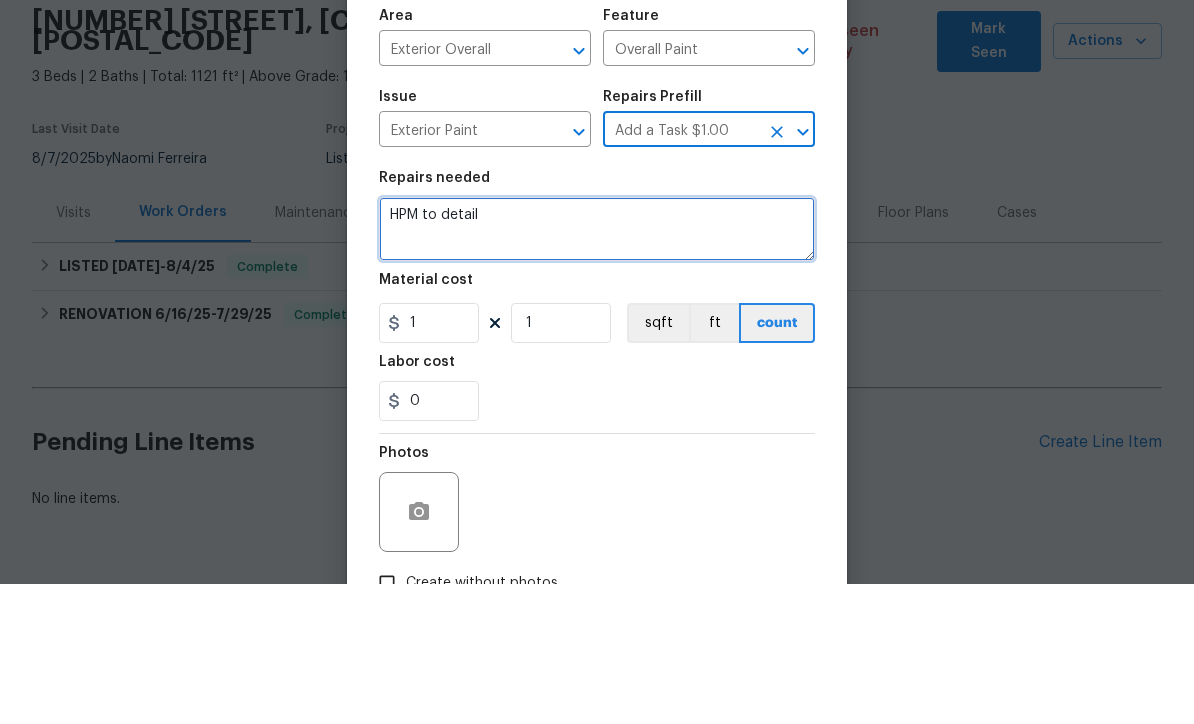 click on "HPM to detail" at bounding box center [597, 369] 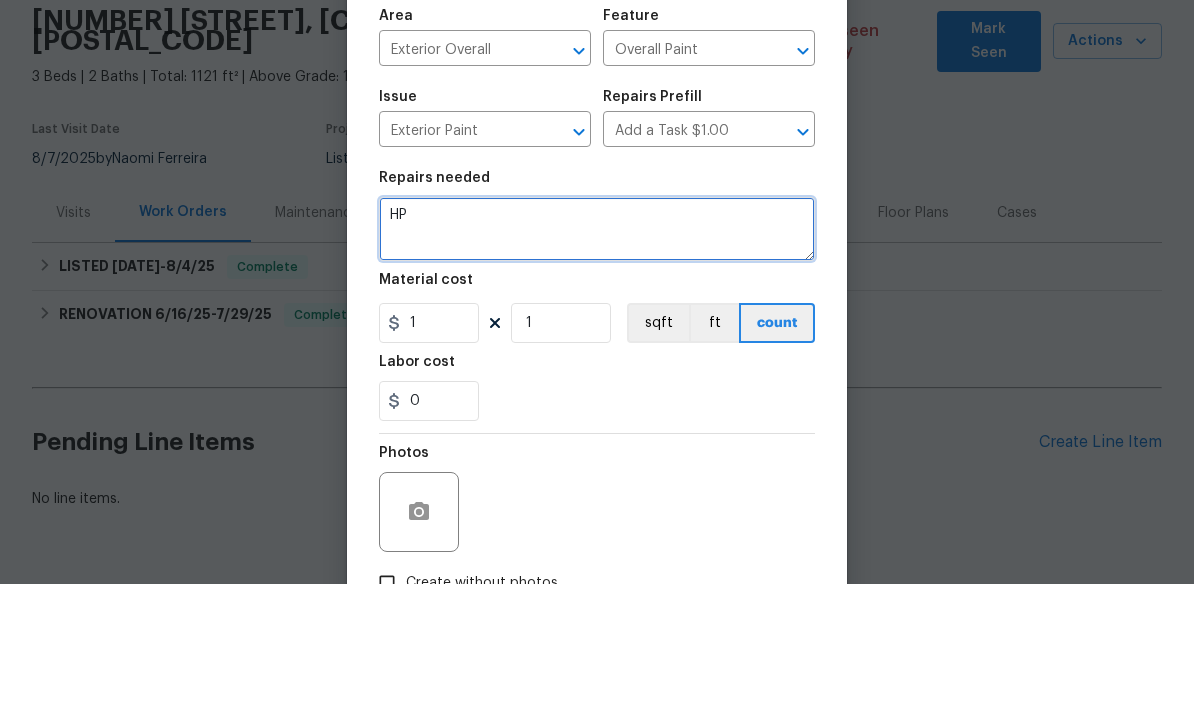 type on "H" 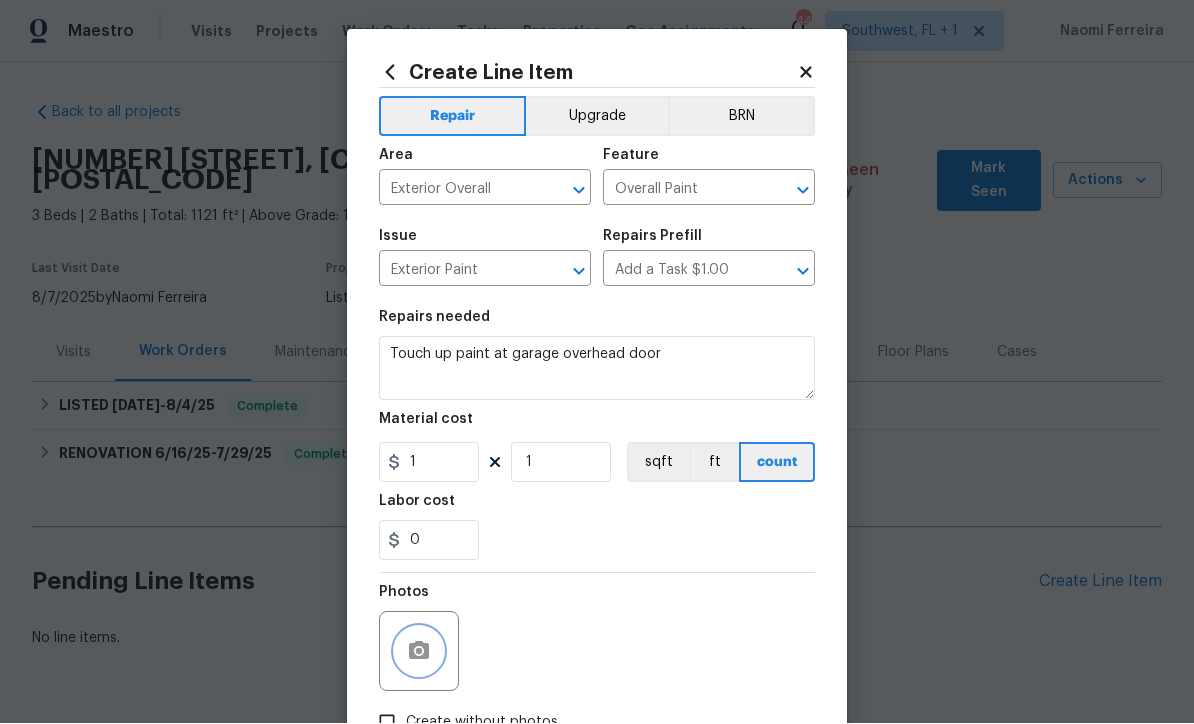 click at bounding box center [419, 652] 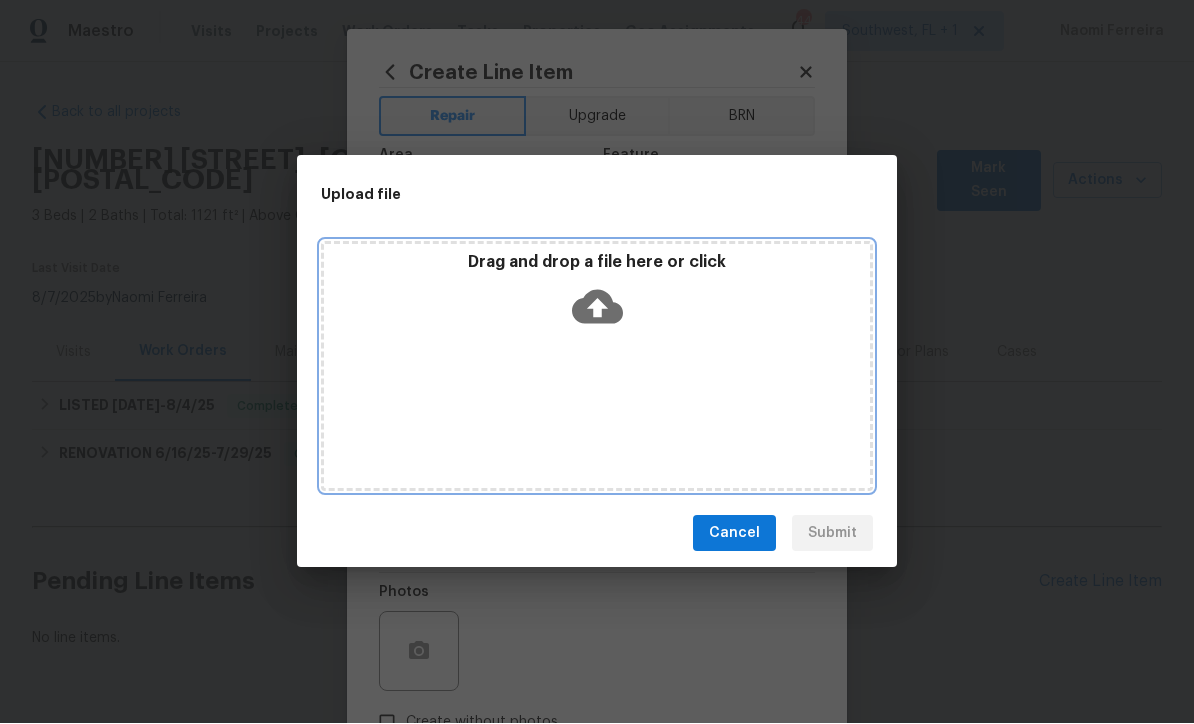 click 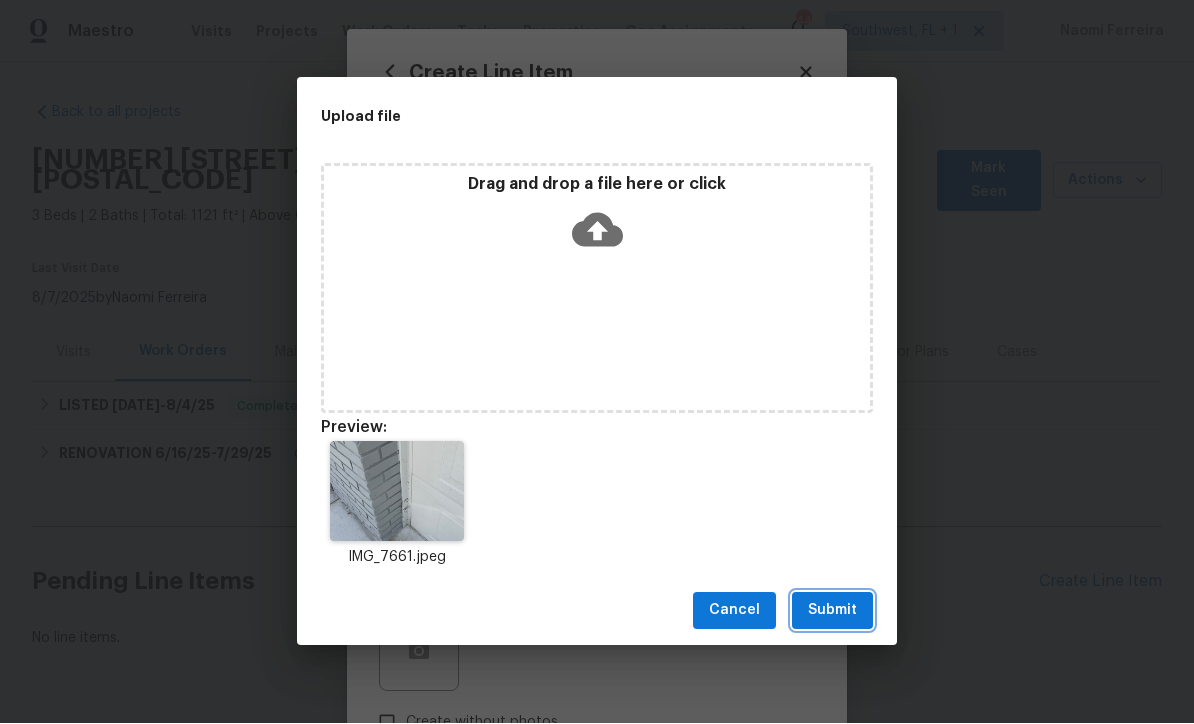 click on "Submit" at bounding box center [832, 611] 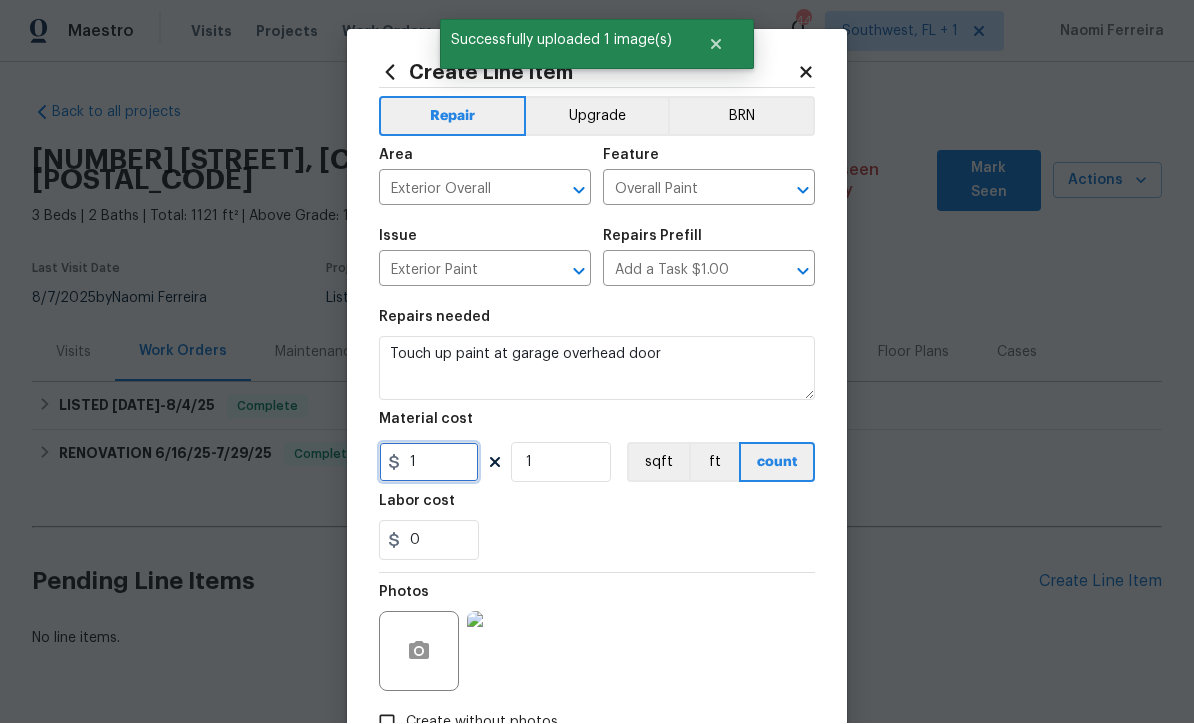 click on "1" at bounding box center (429, 463) 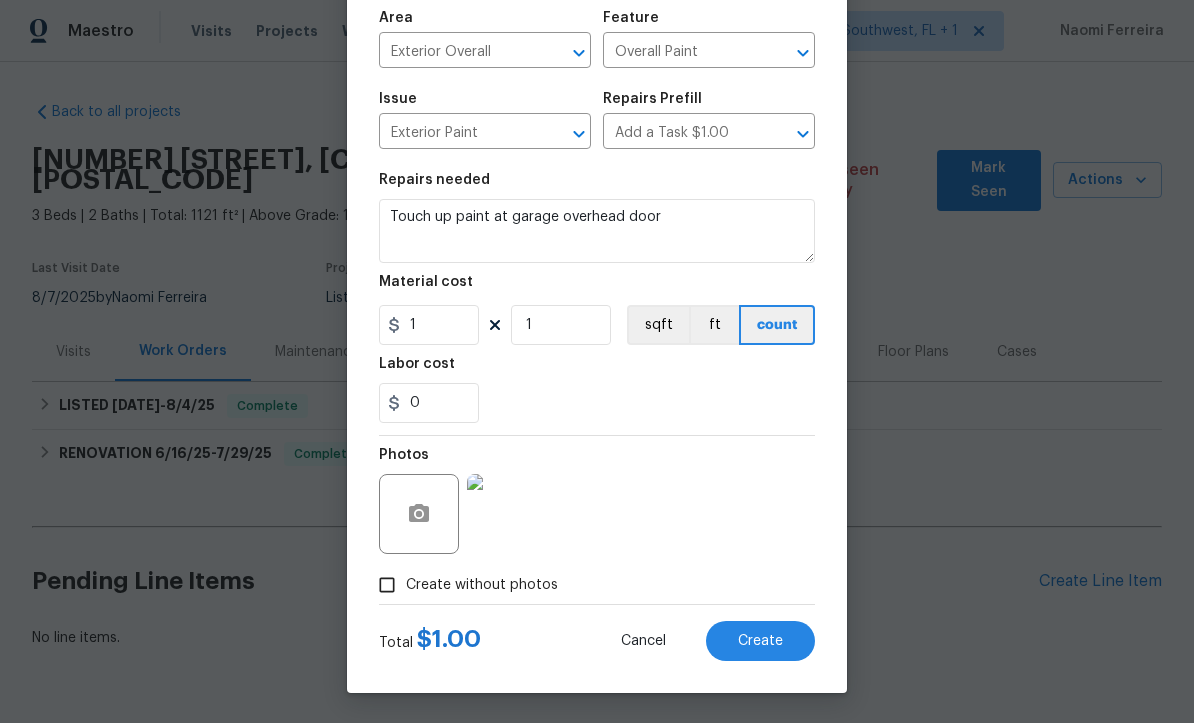 scroll, scrollTop: 141, scrollLeft: 0, axis: vertical 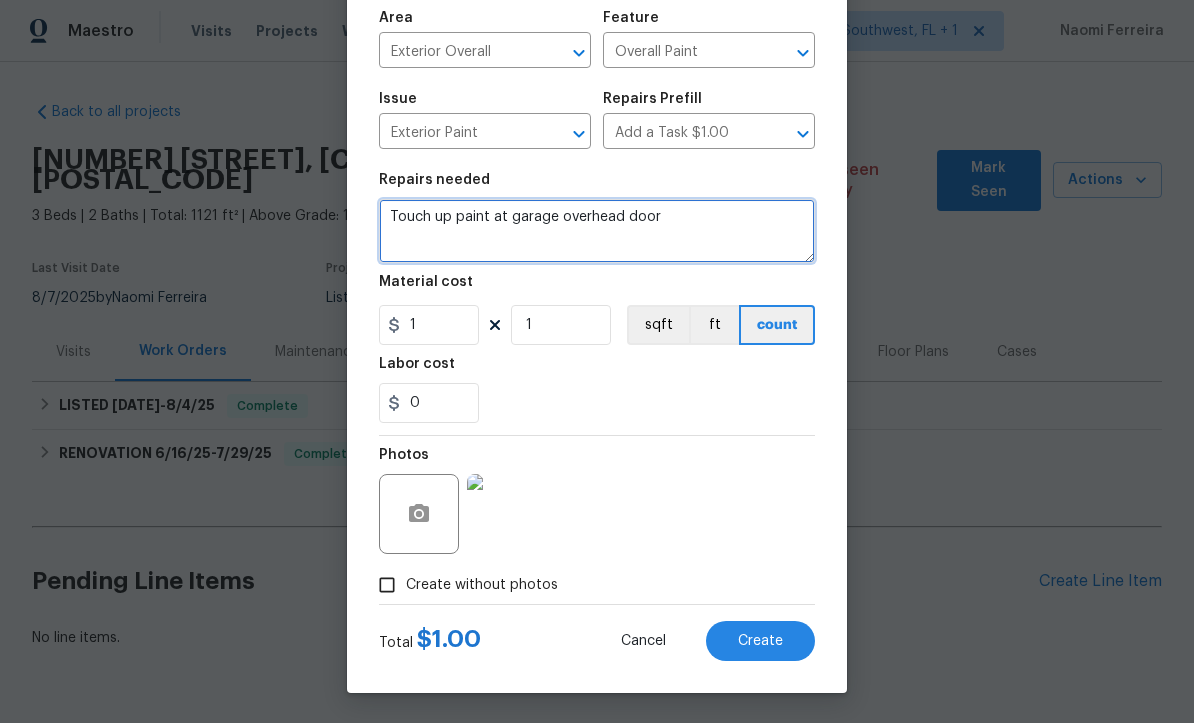 click on "Touch up paint at garage overhead door" at bounding box center [597, 232] 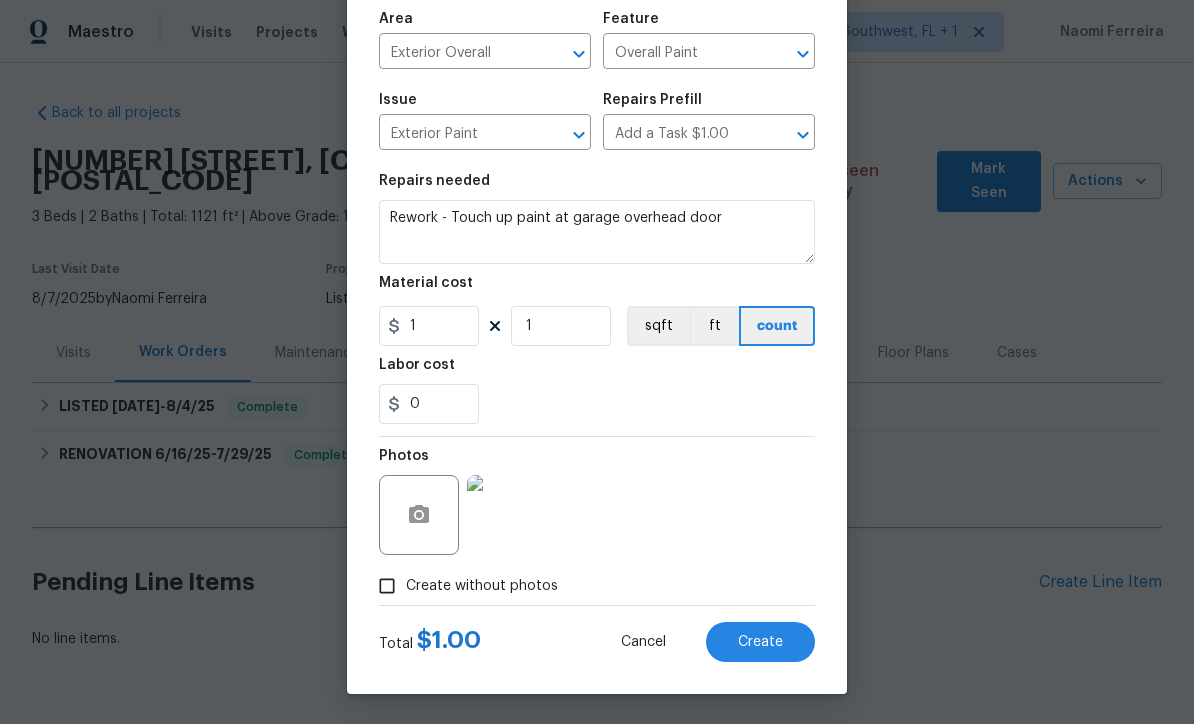 scroll, scrollTop: 141, scrollLeft: 0, axis: vertical 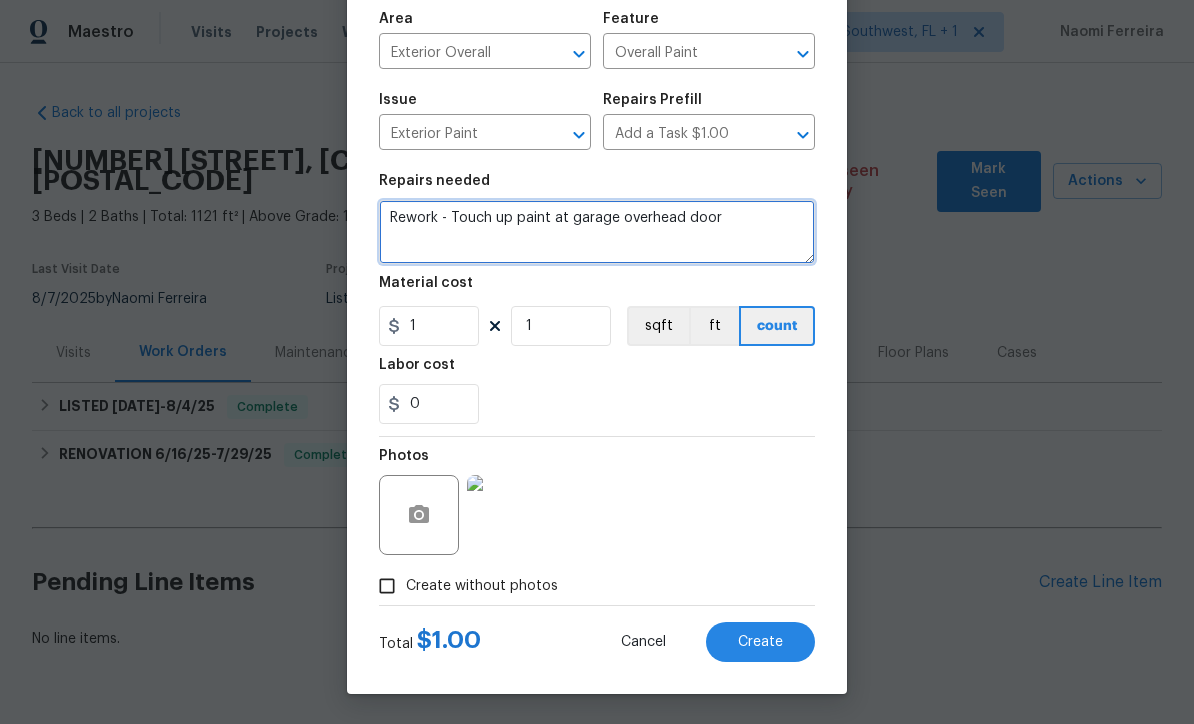 type on "Rework - Touch up paint at garage overhead door" 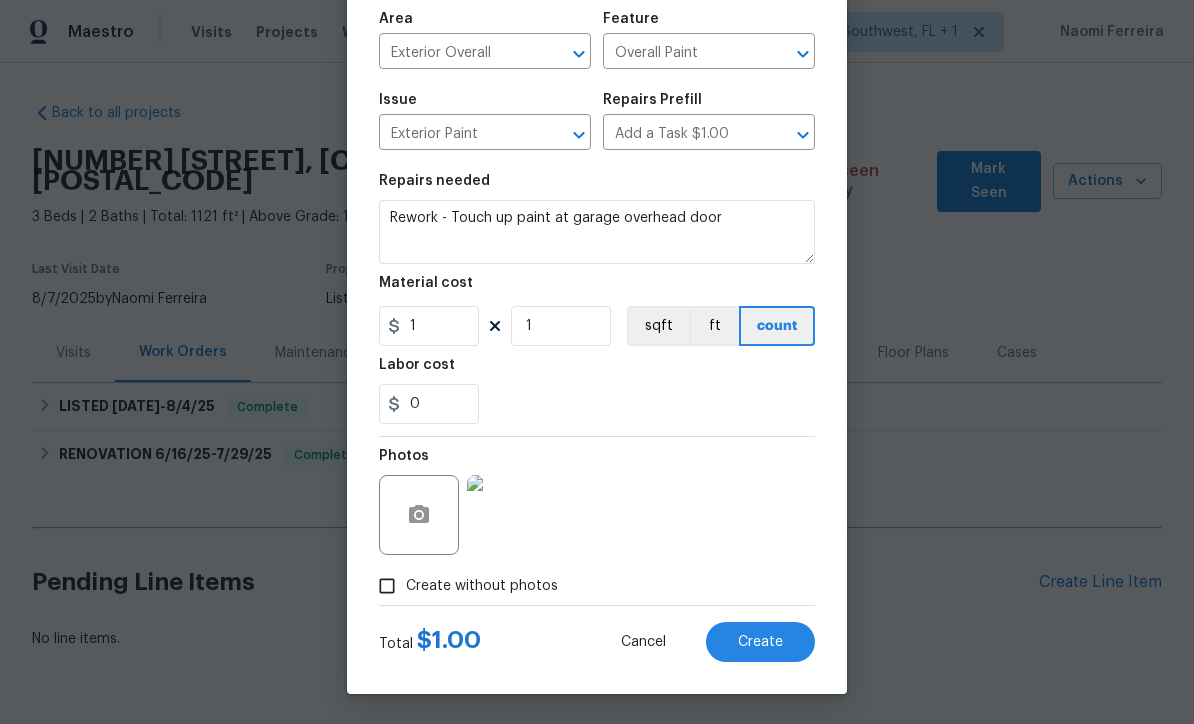 click on "Create" at bounding box center [760, 642] 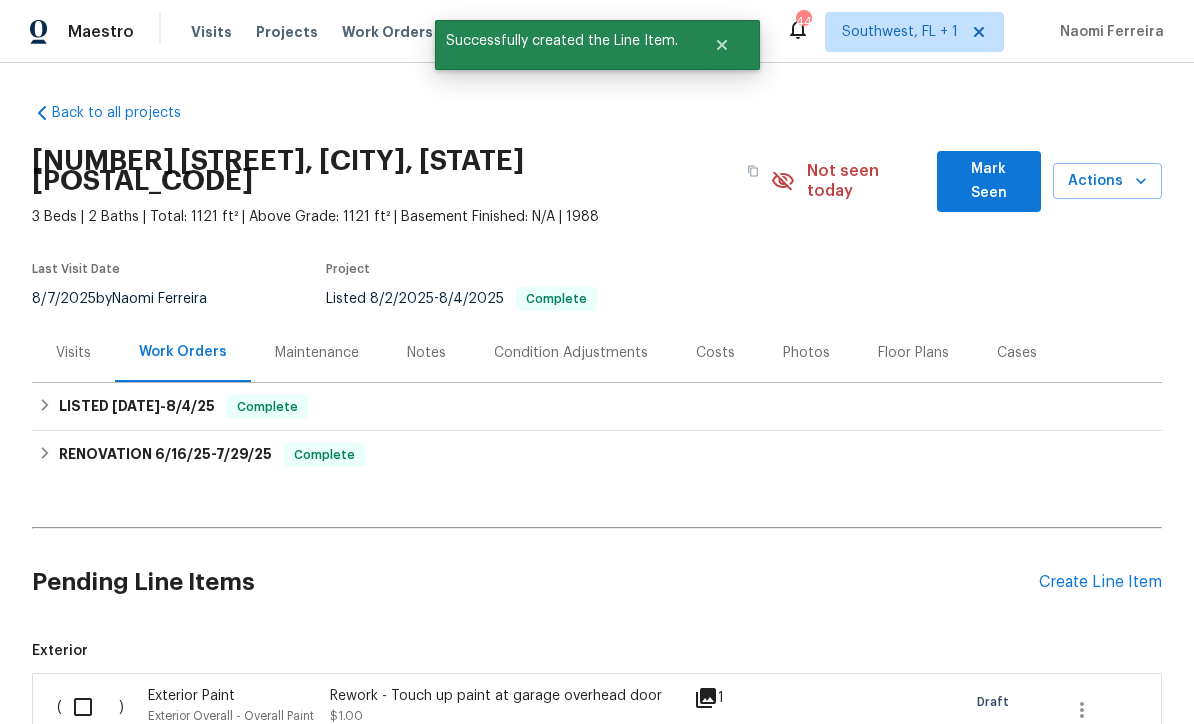 click on "Create Line Item" at bounding box center (1100, 582) 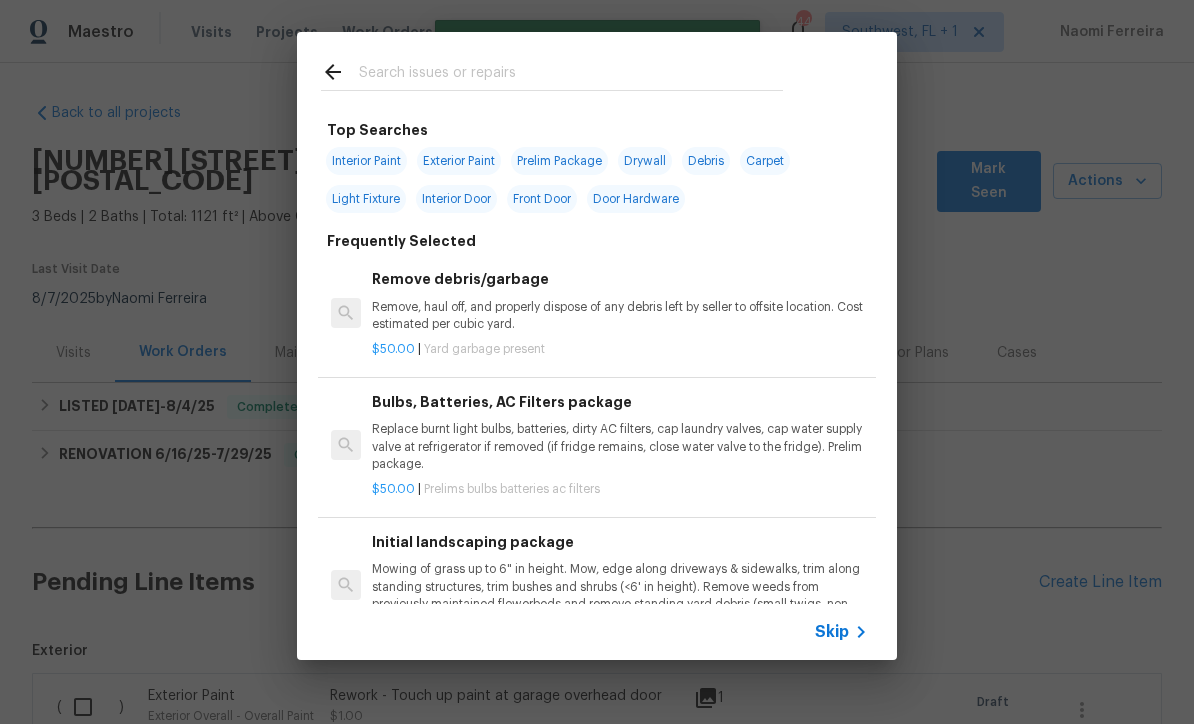 click 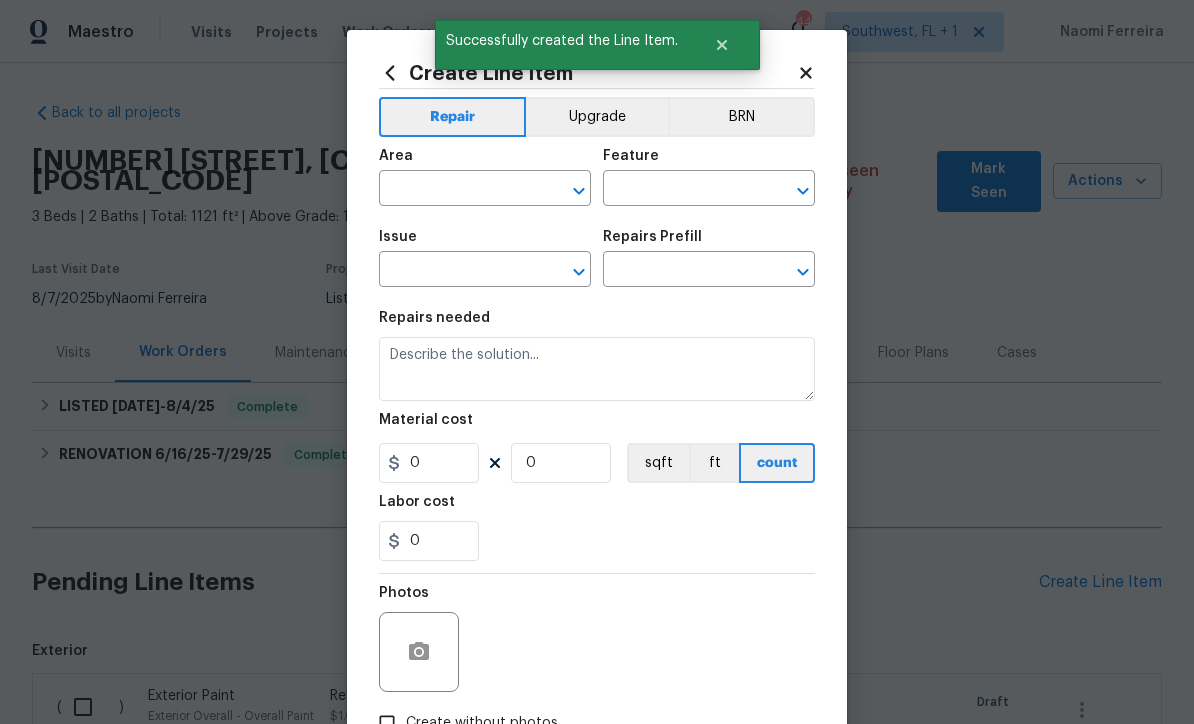 click at bounding box center [457, 190] 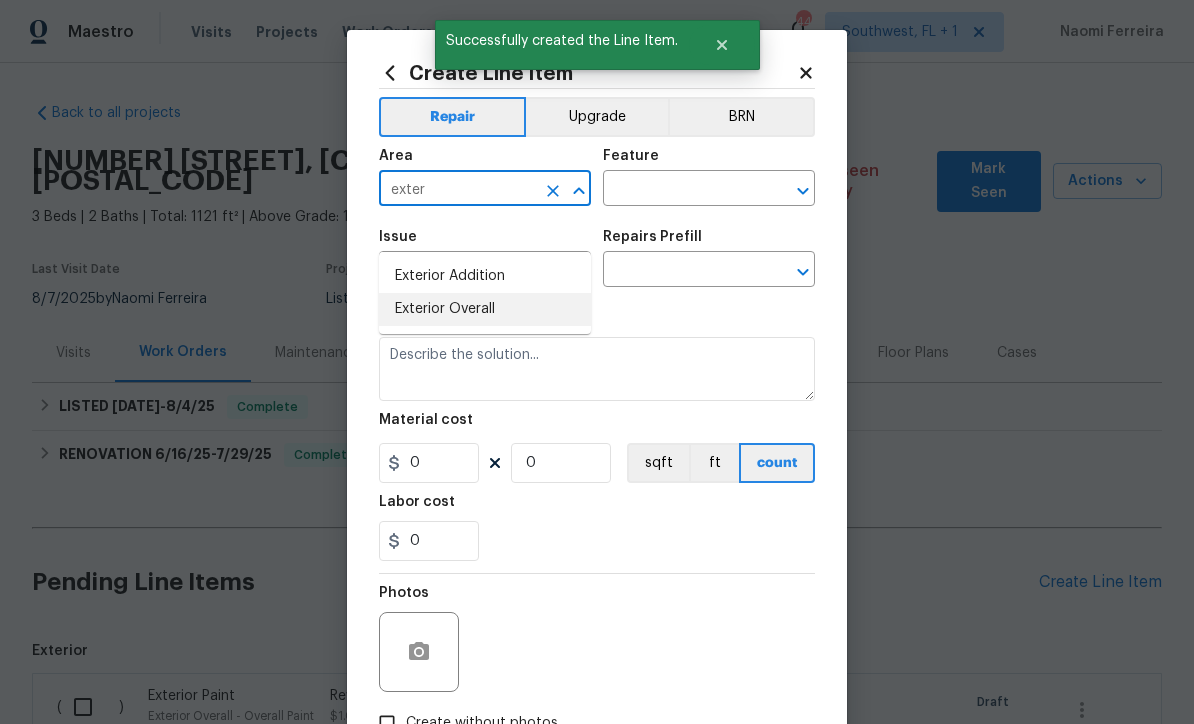click on "Exterior Overall" at bounding box center (485, 309) 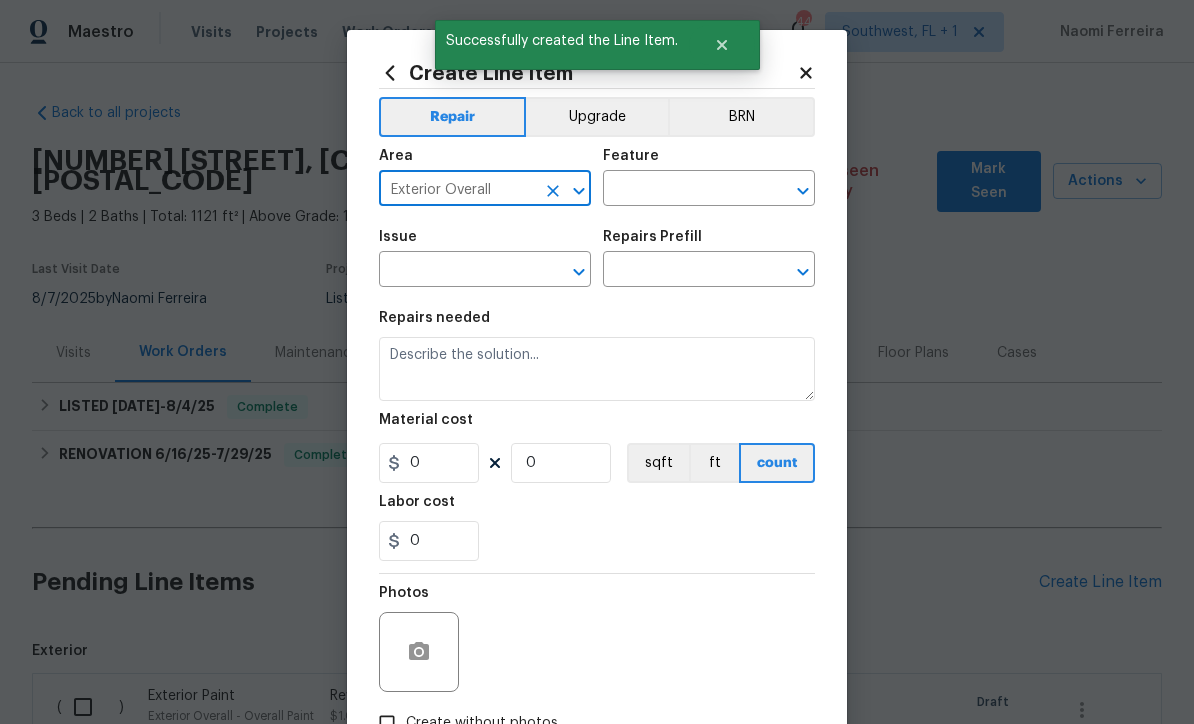 click at bounding box center (681, 190) 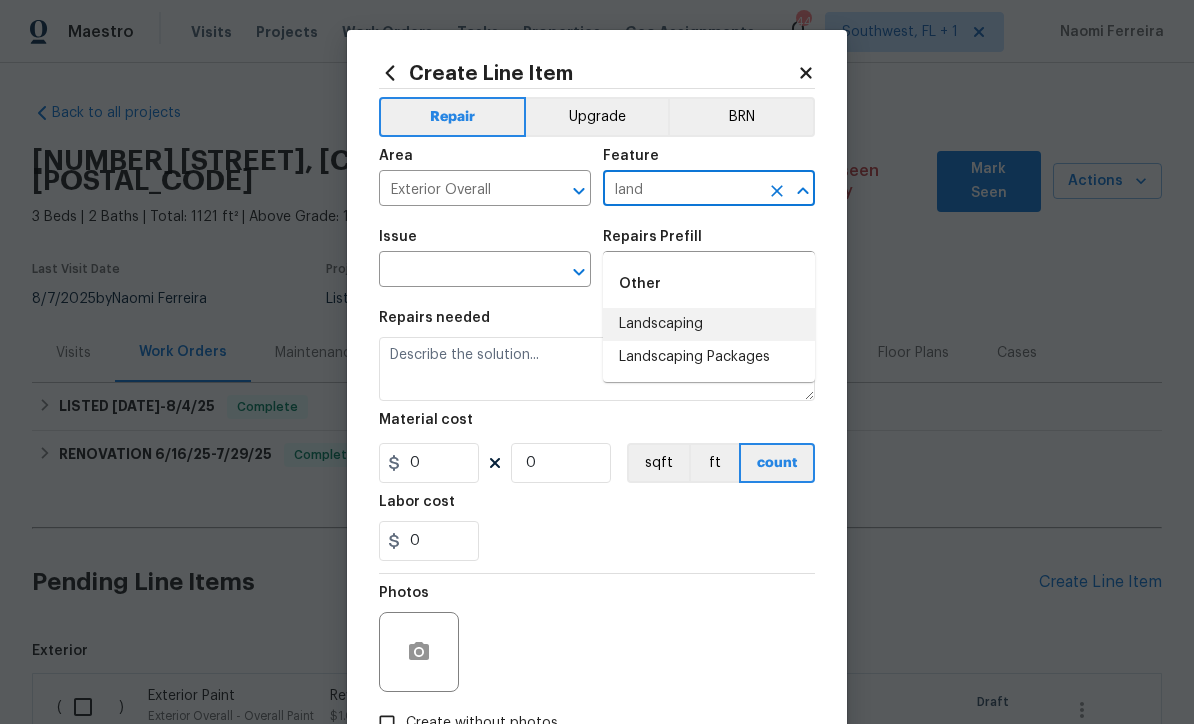 click on "Landscaping" at bounding box center [709, 324] 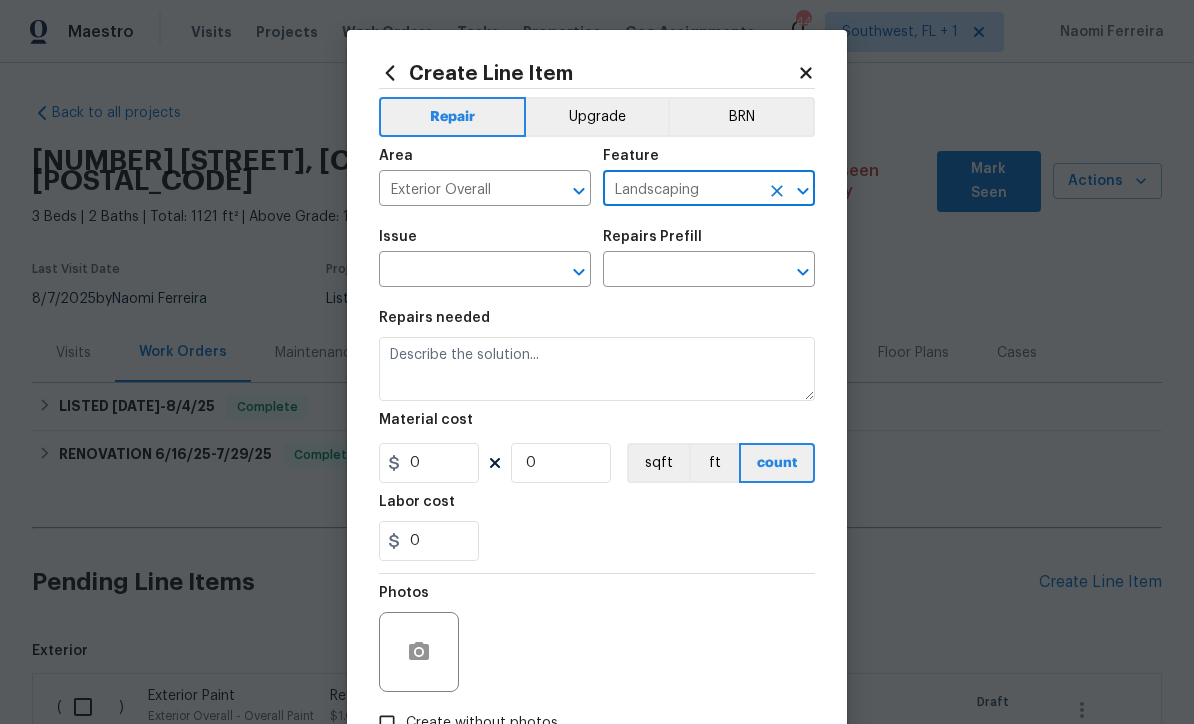 click at bounding box center [457, 271] 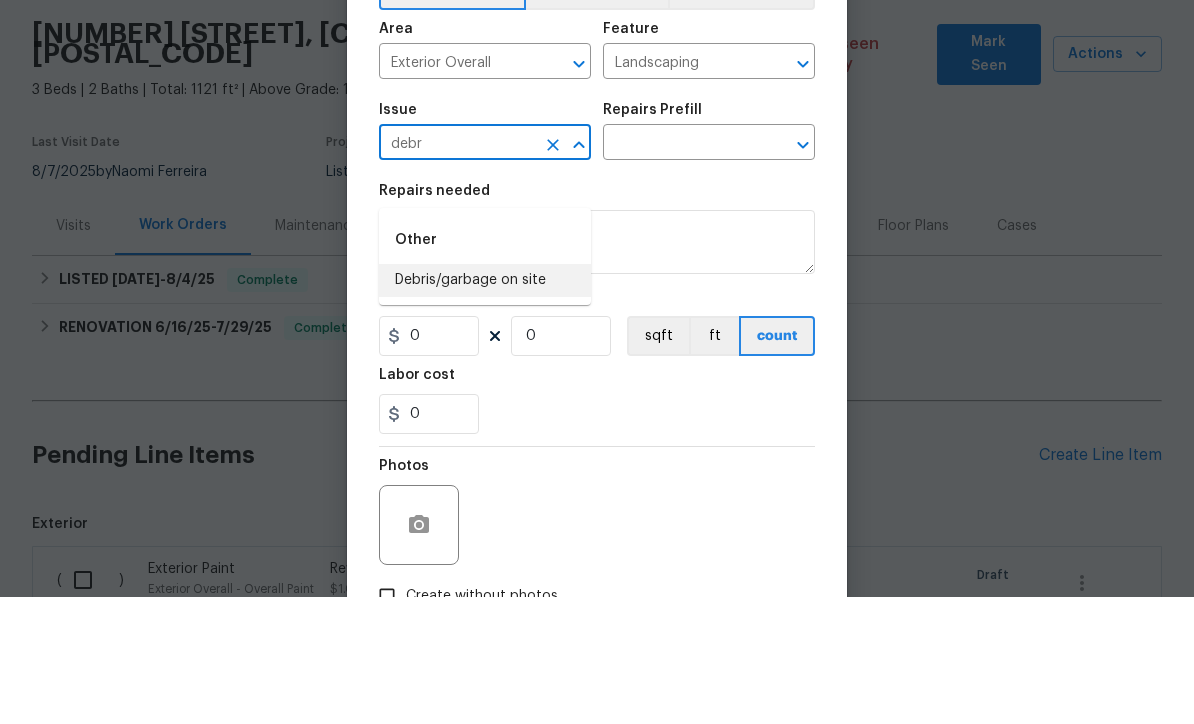 click on "Debris/garbage on site" at bounding box center [485, 407] 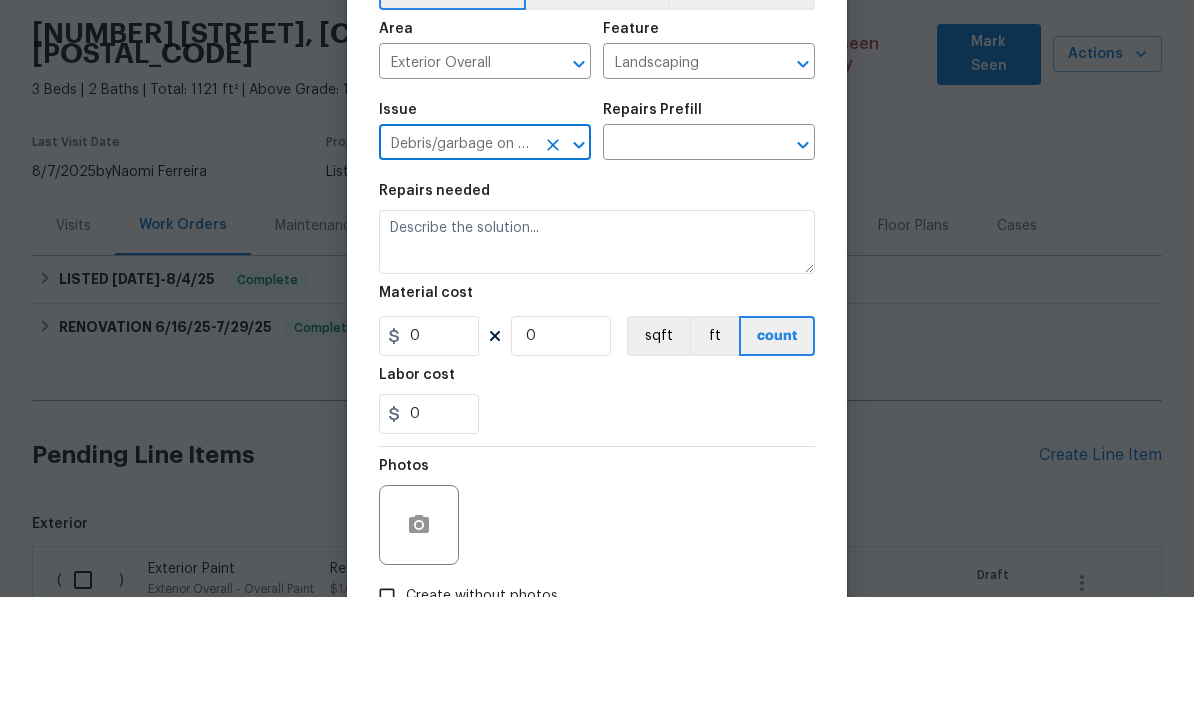 click at bounding box center (681, 271) 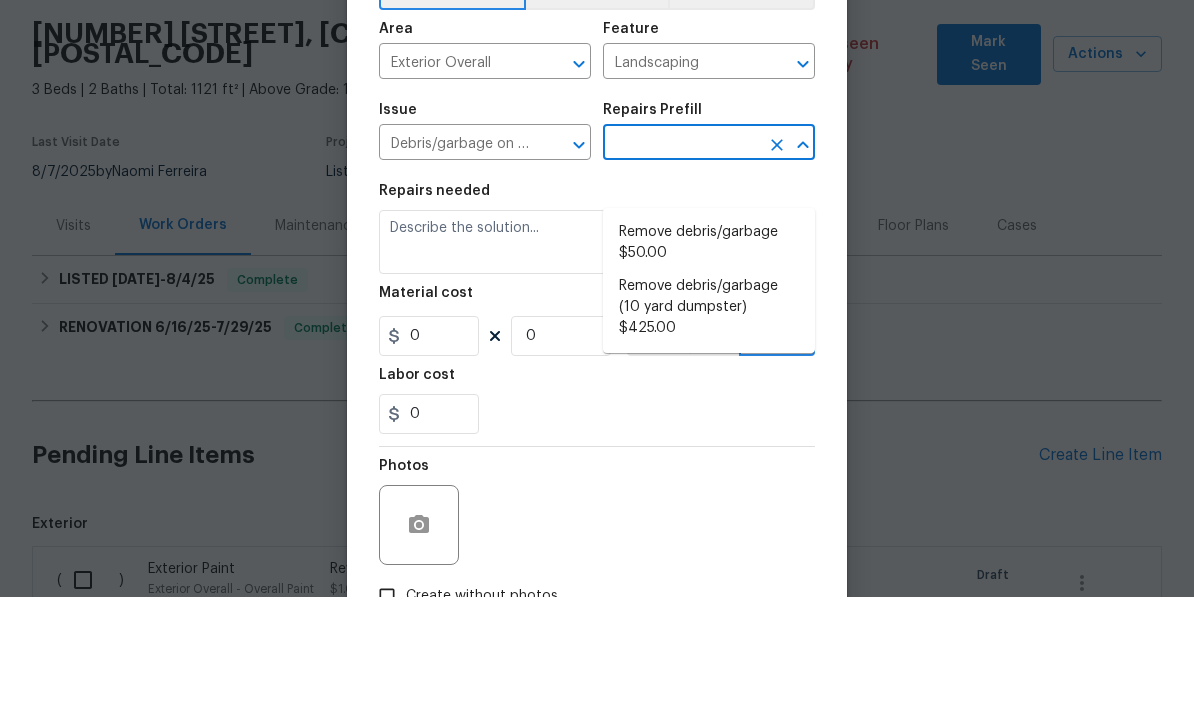 click on "Remove debris/garbage $50.00" at bounding box center (709, 370) 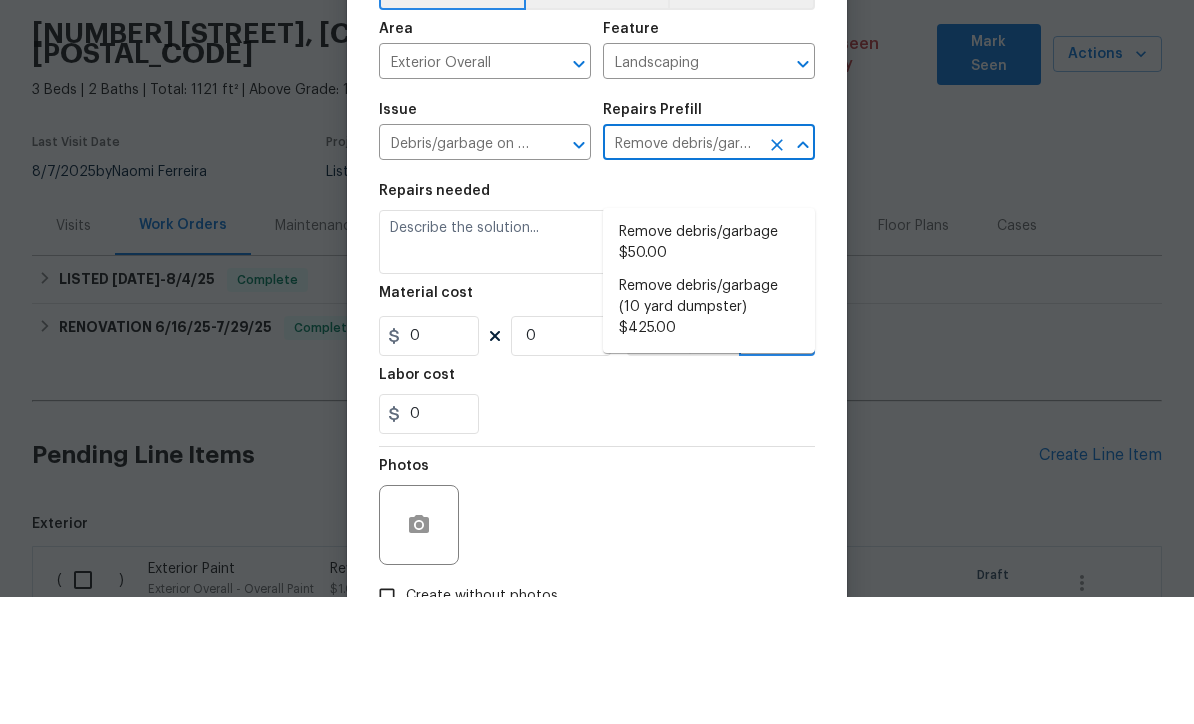 type on "Remove, haul off, and properly dispose of any debris left by seller to offsite location. Cost estimated per cubic yard." 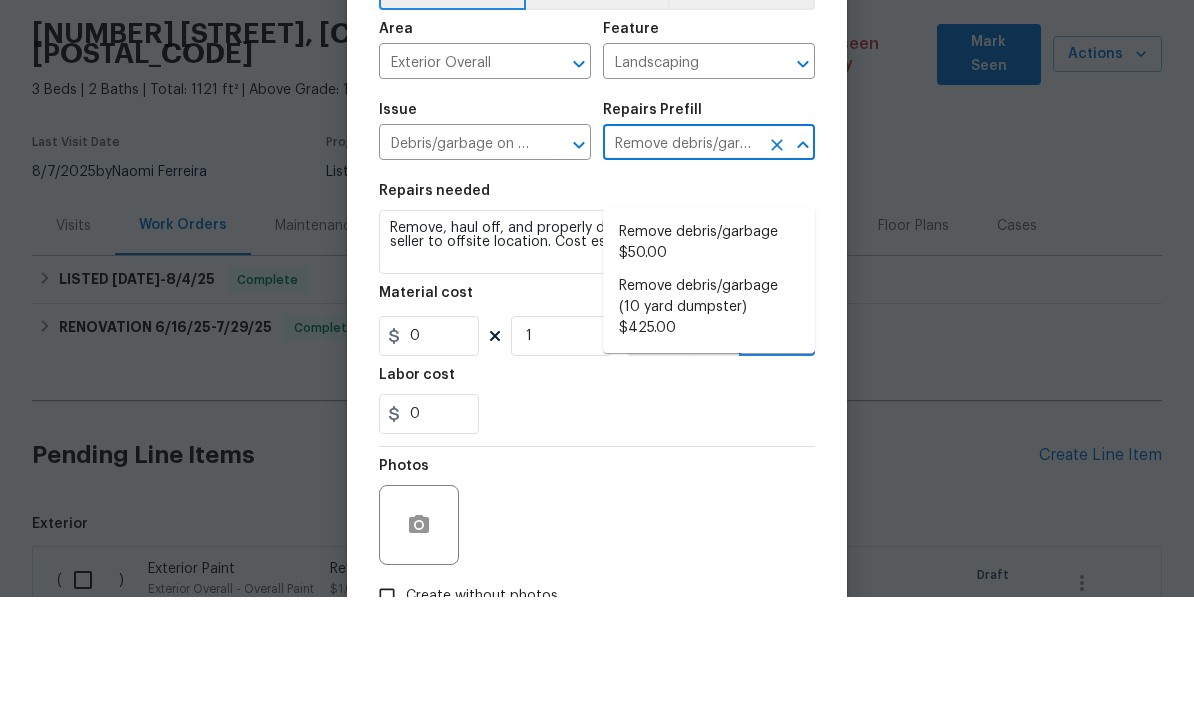 type on "50" 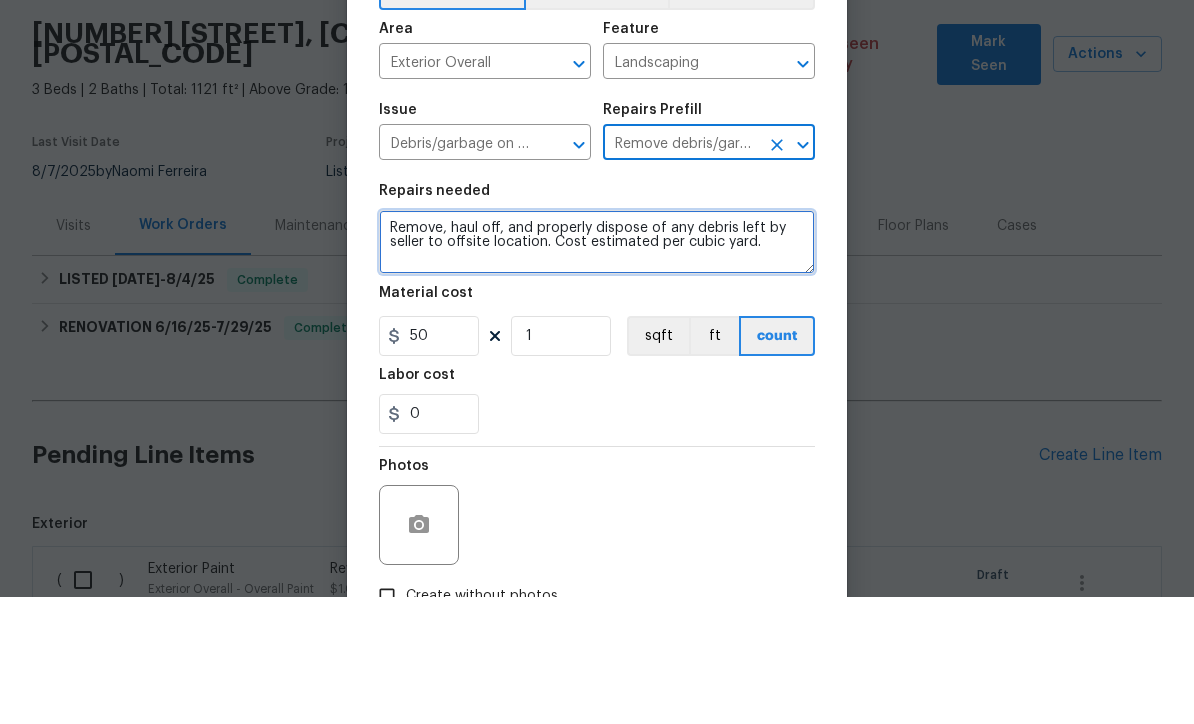 click on "Remove, haul off, and properly dispose of any debris left by seller to offsite location. Cost estimated per cubic yard." at bounding box center (597, 369) 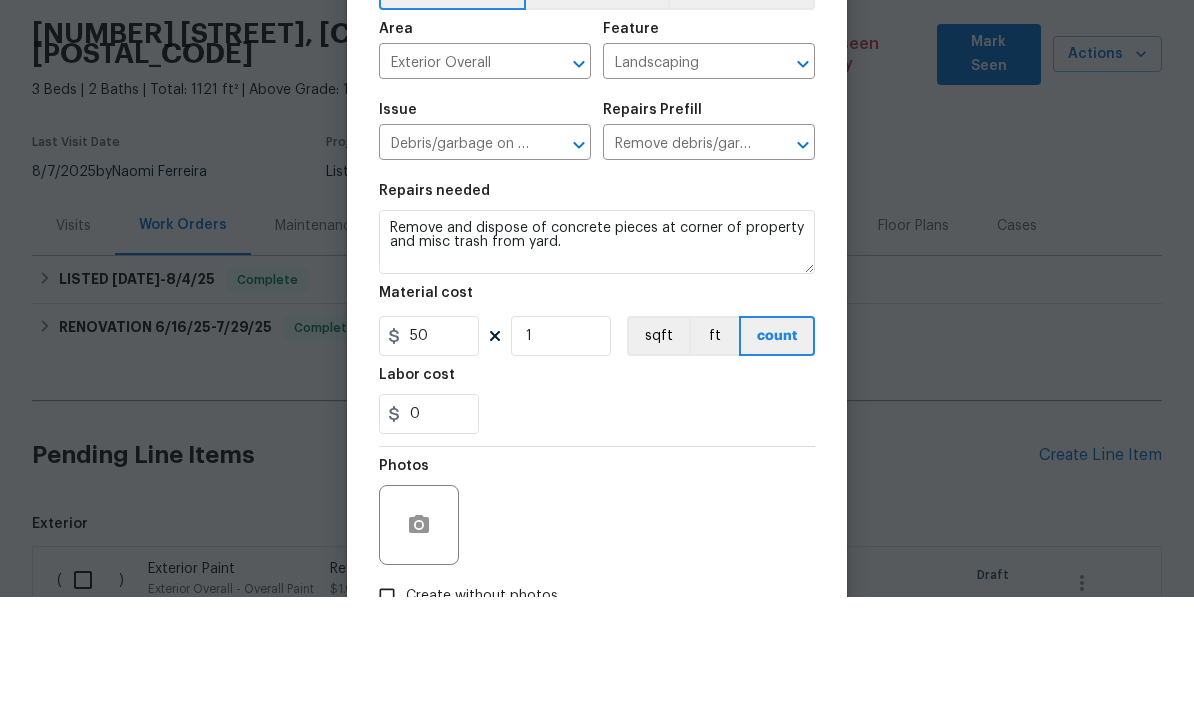 scroll, scrollTop: 66, scrollLeft: 0, axis: vertical 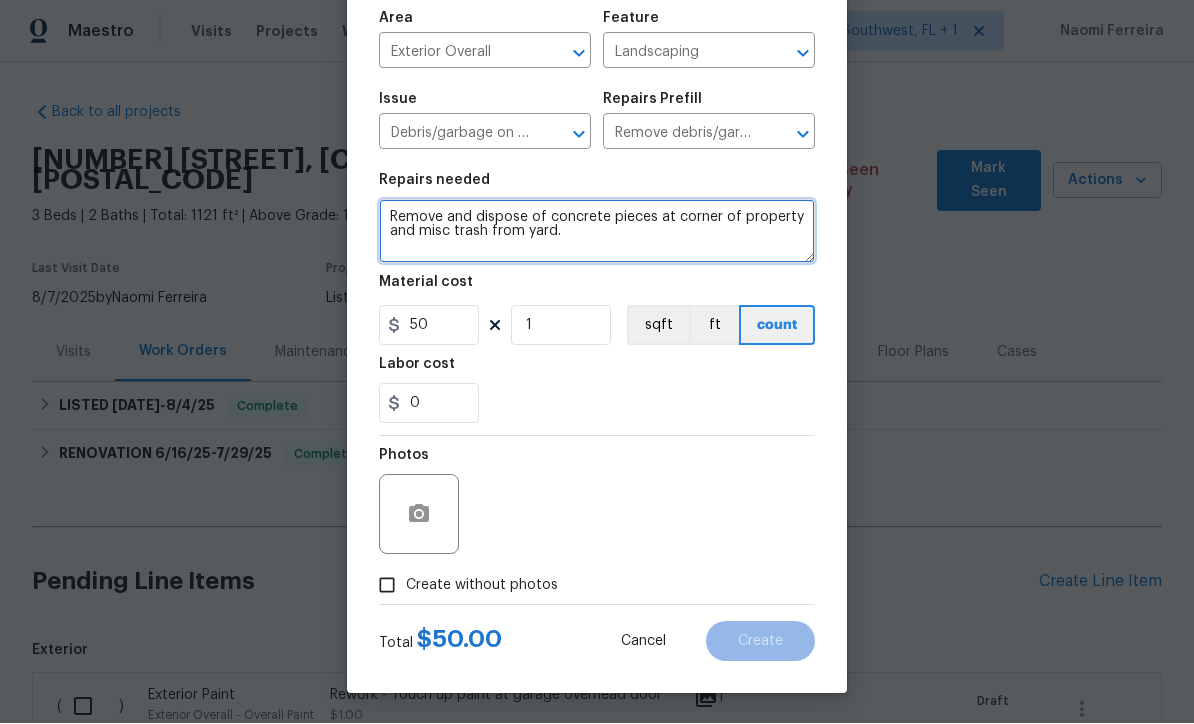 type on "Remove and dispose of concrete pieces at corner of property and misc trash from yard." 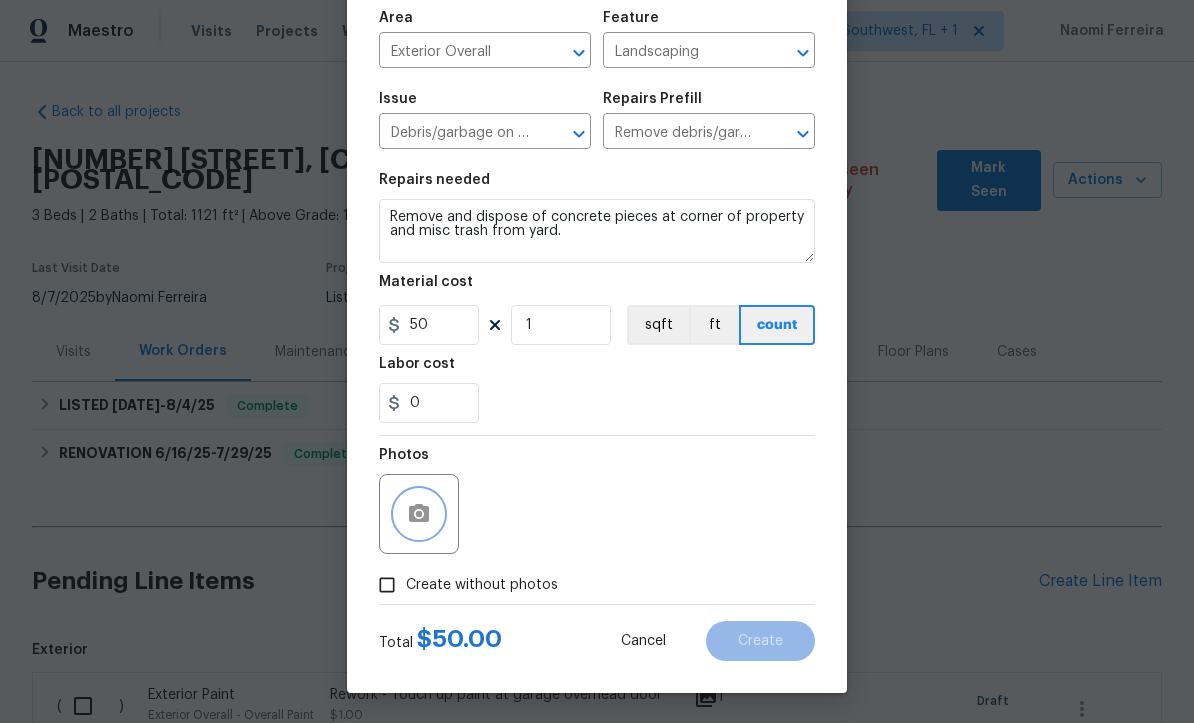 click at bounding box center (419, 515) 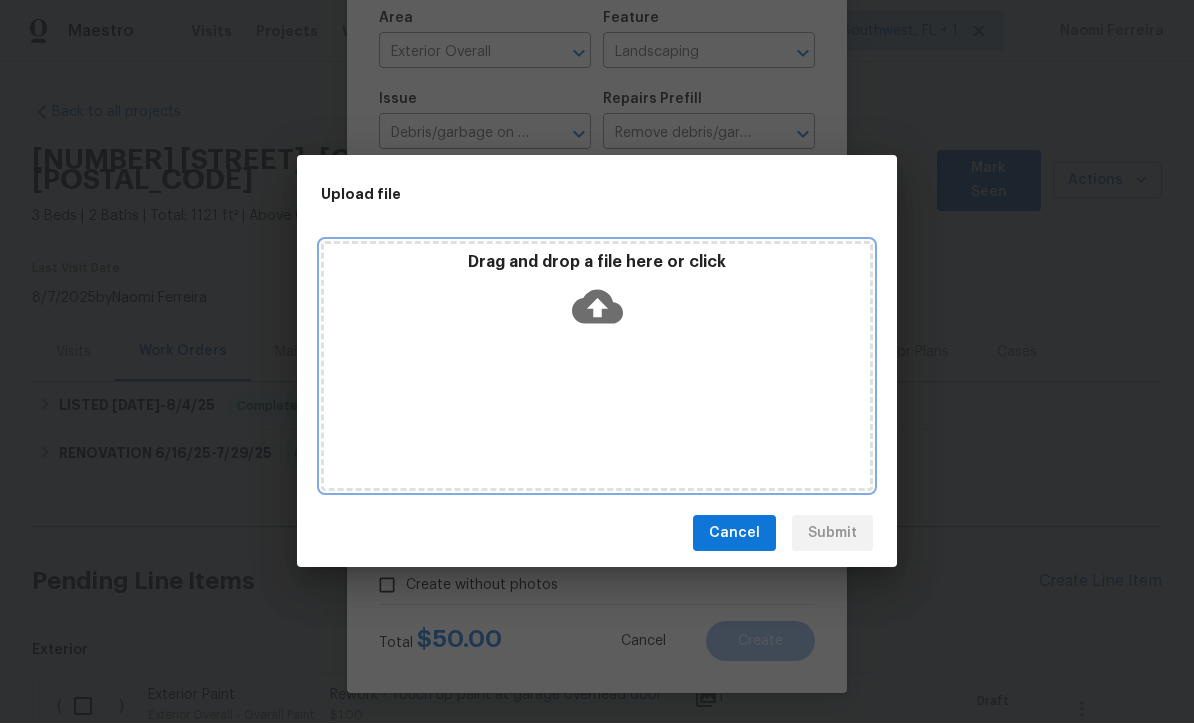 click 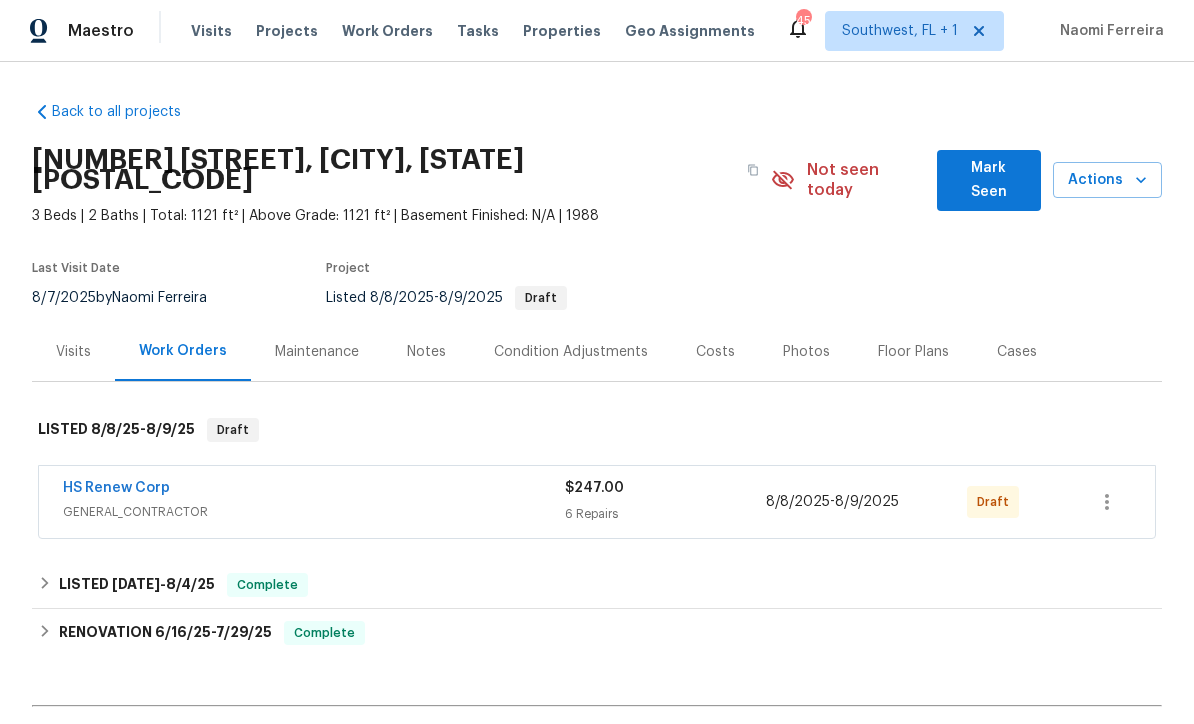 scroll, scrollTop: 1, scrollLeft: 0, axis: vertical 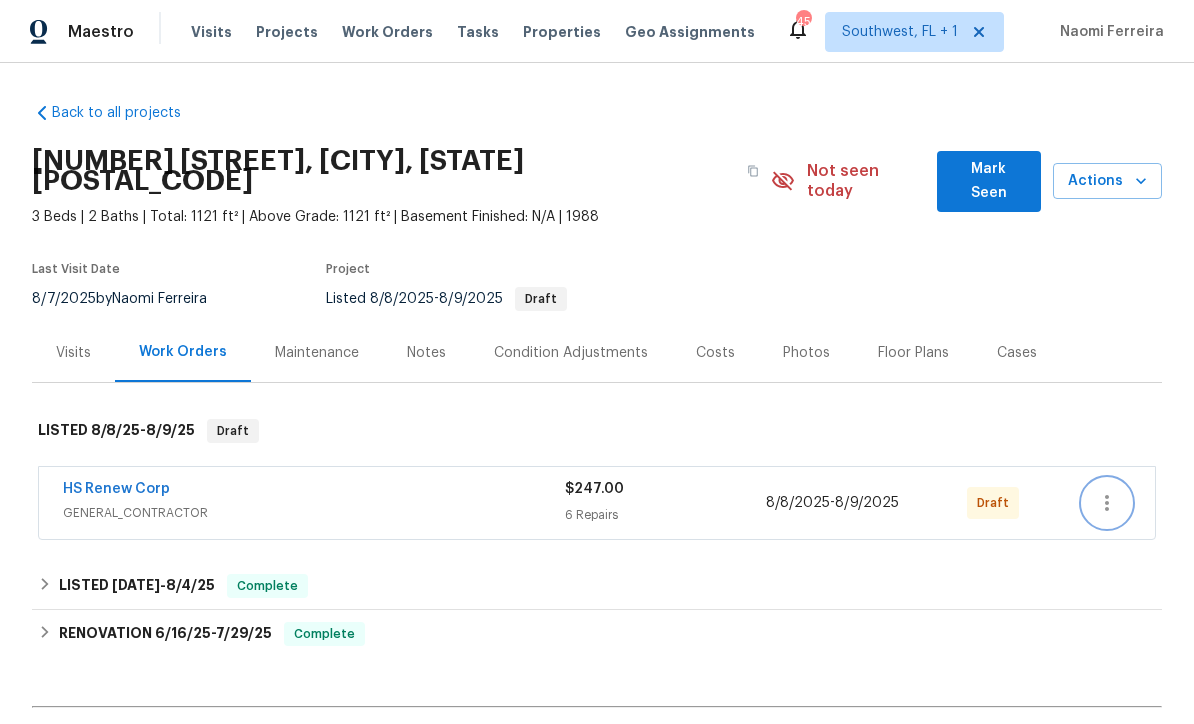 click 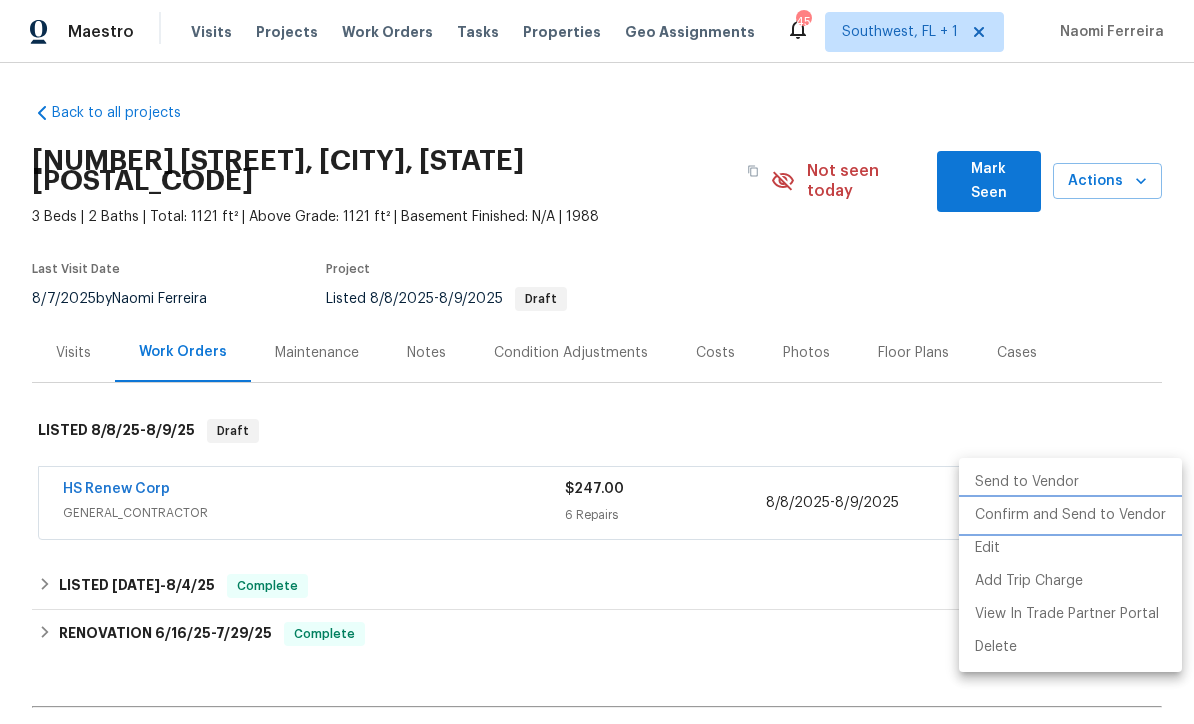 click on "Confirm and Send to Vendor" at bounding box center [1070, 515] 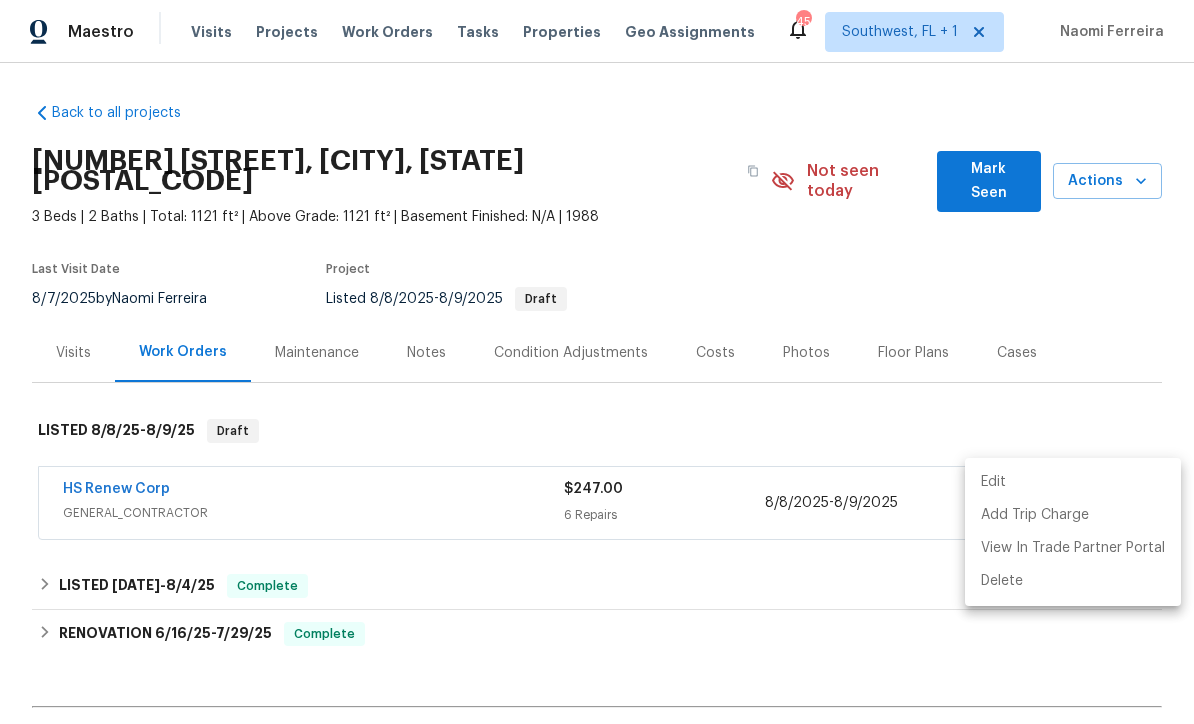 click at bounding box center [597, 362] 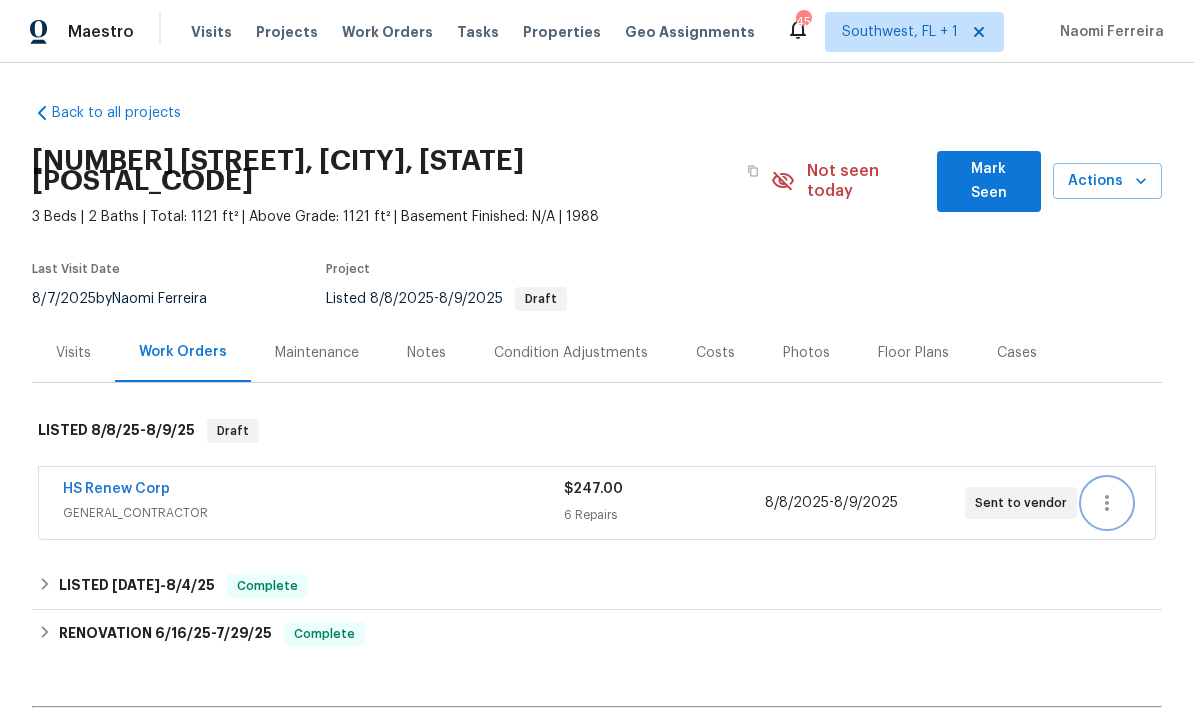 scroll, scrollTop: 0, scrollLeft: 0, axis: both 